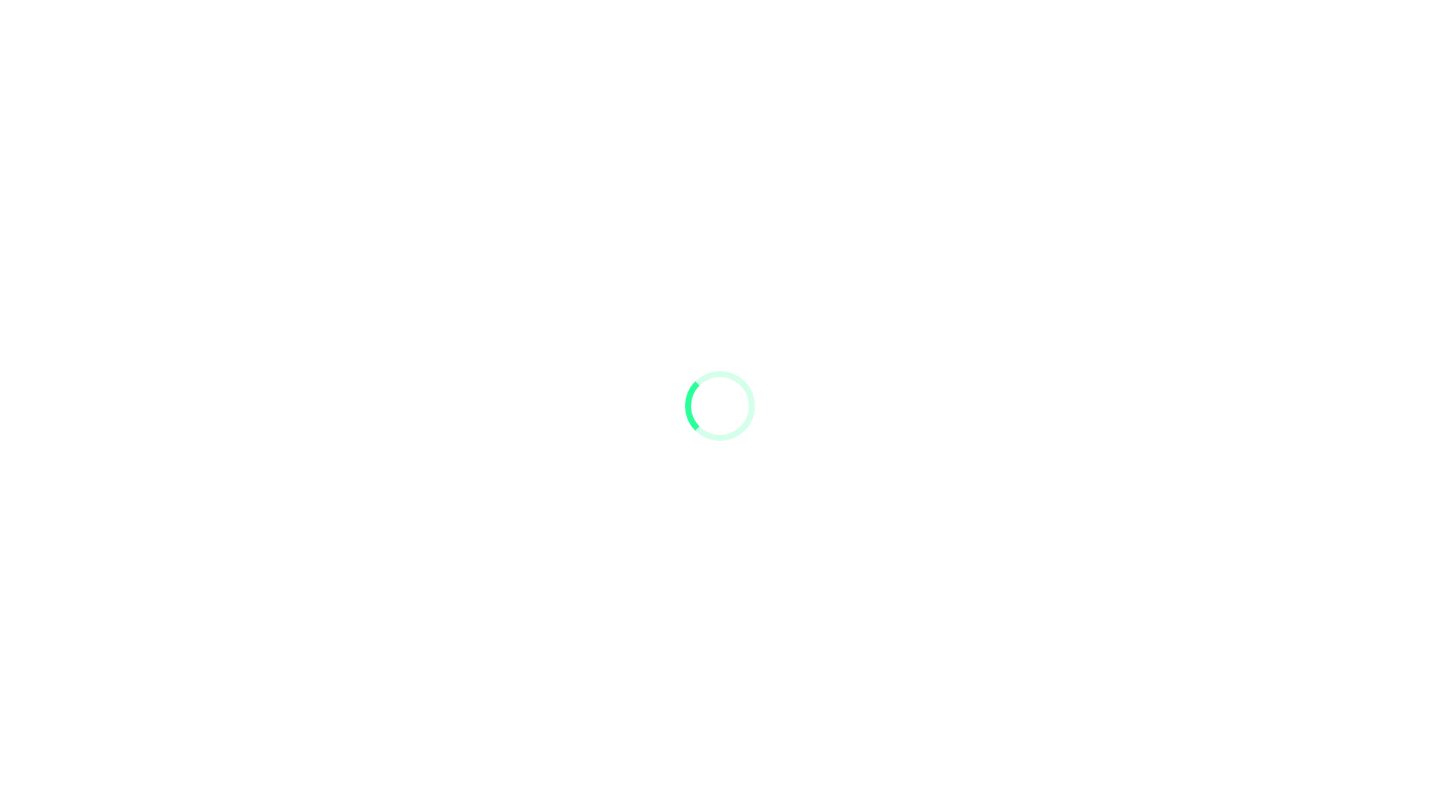 scroll, scrollTop: 0, scrollLeft: 0, axis: both 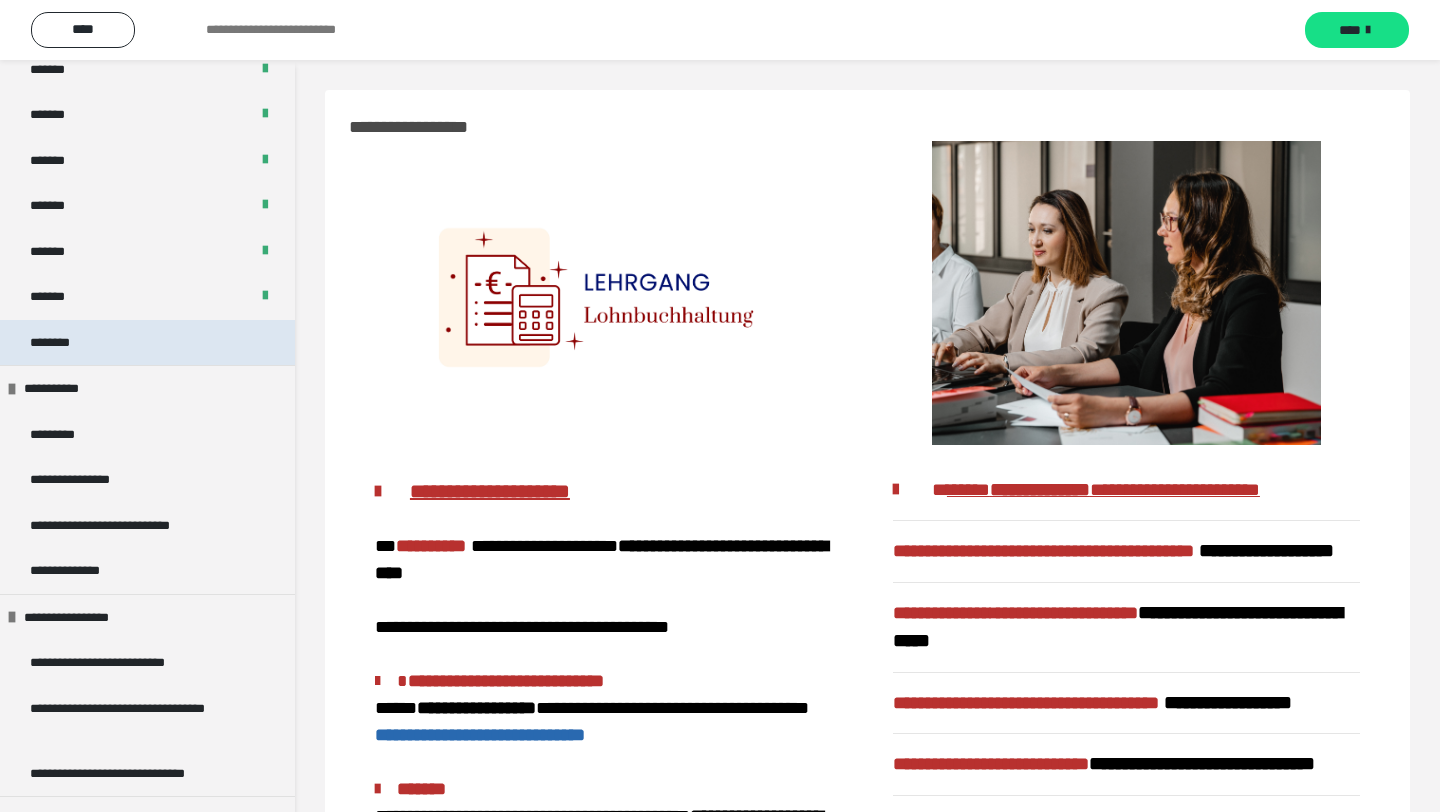click on "********" at bounding box center (147, 343) 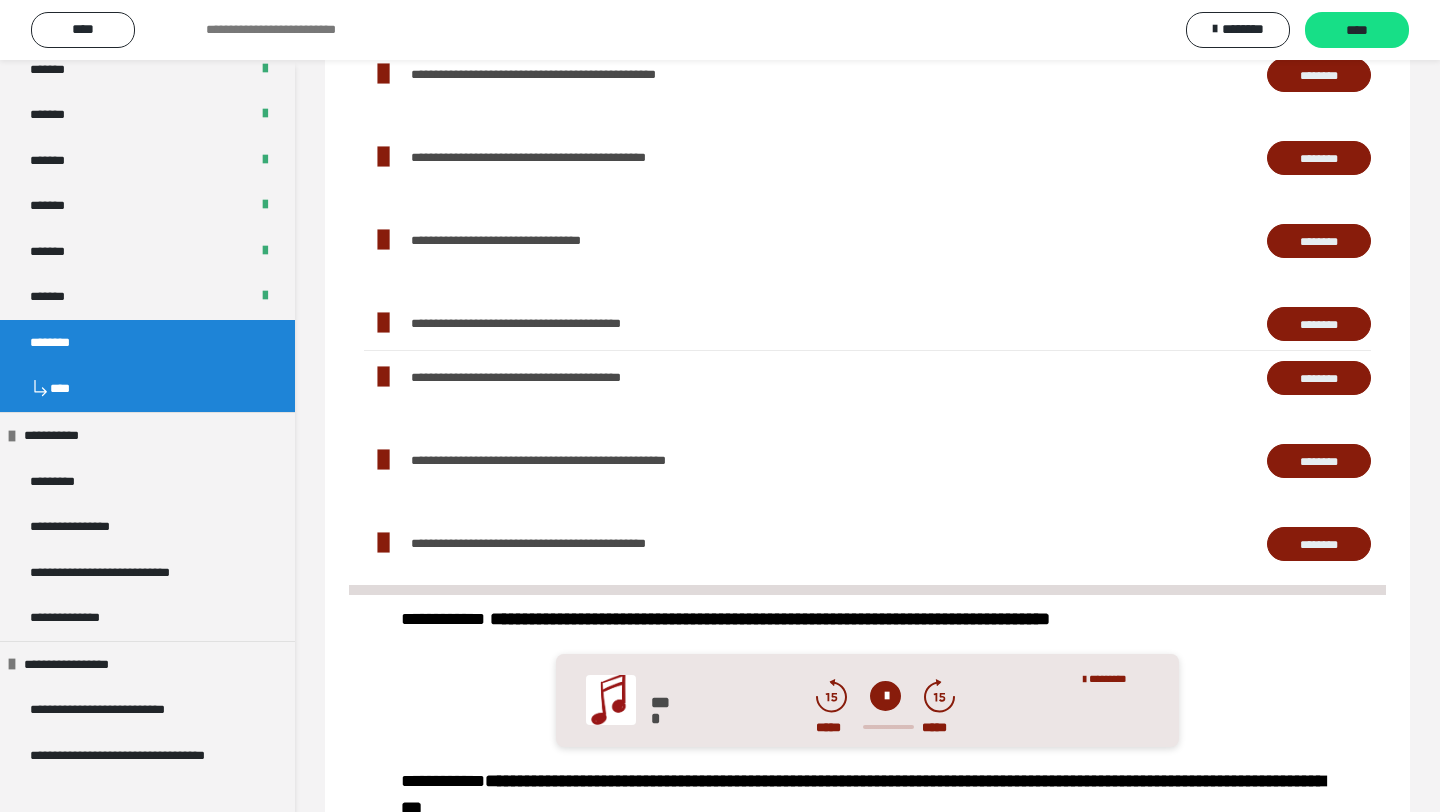 scroll, scrollTop: 937, scrollLeft: 0, axis: vertical 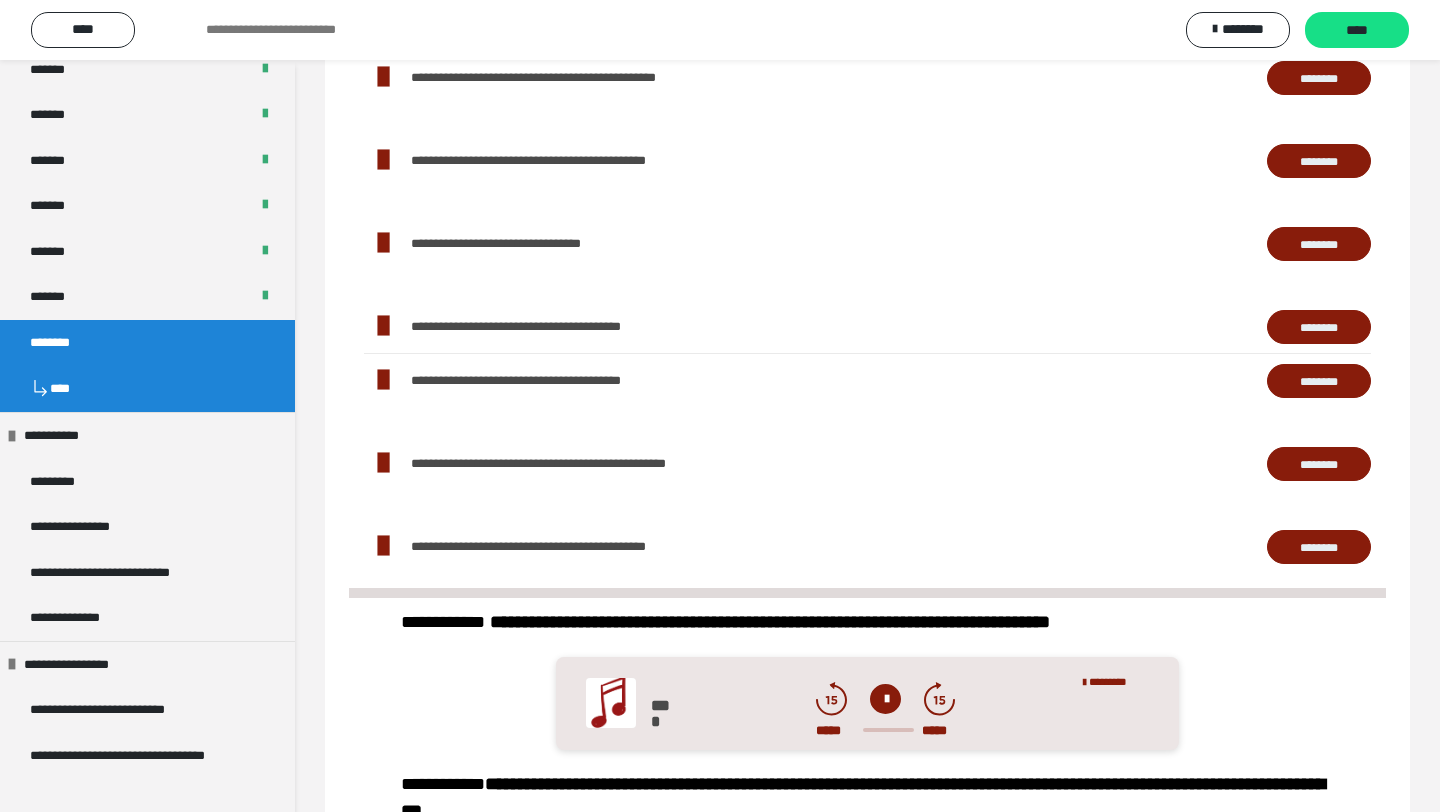 click on "********" at bounding box center [1319, 327] 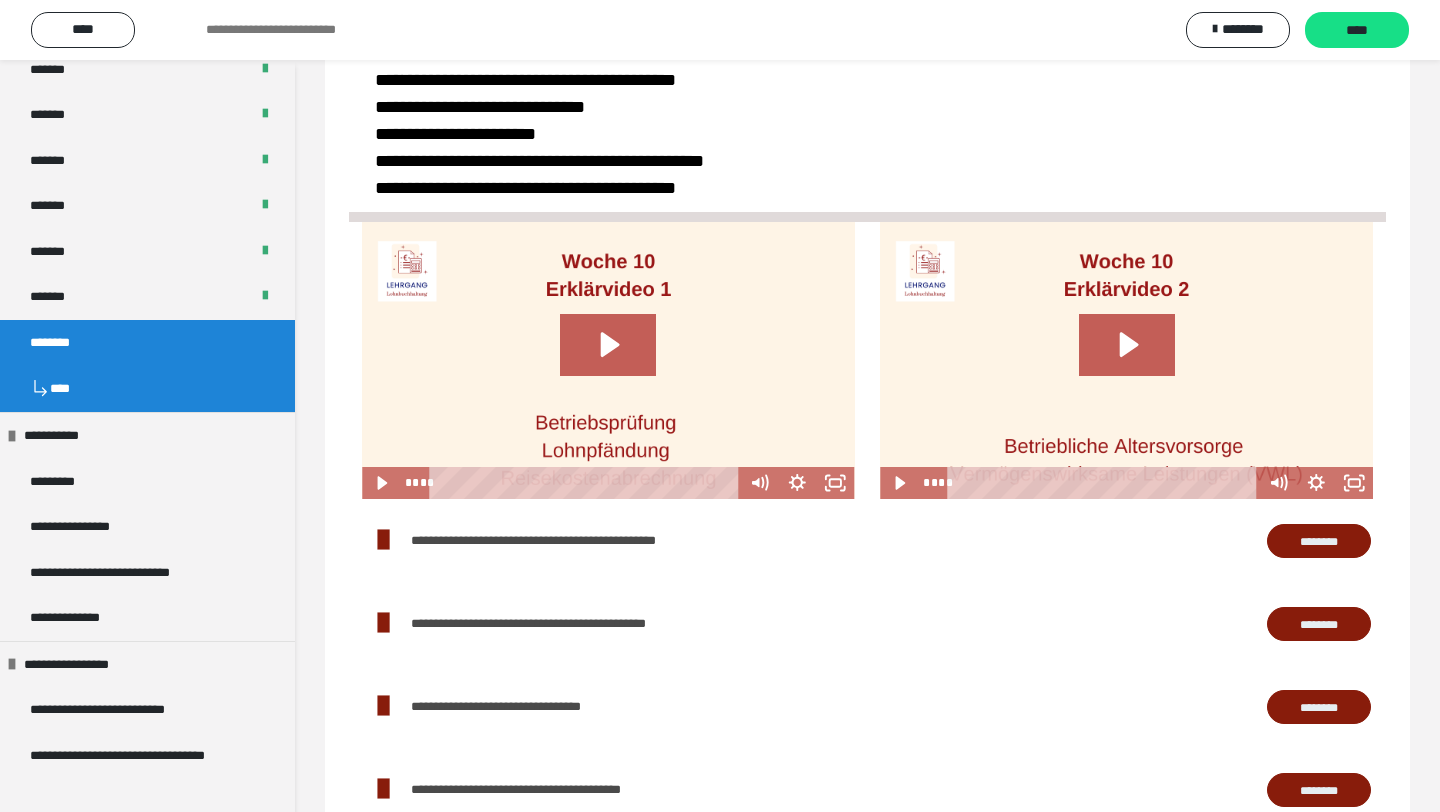 scroll, scrollTop: 479, scrollLeft: 0, axis: vertical 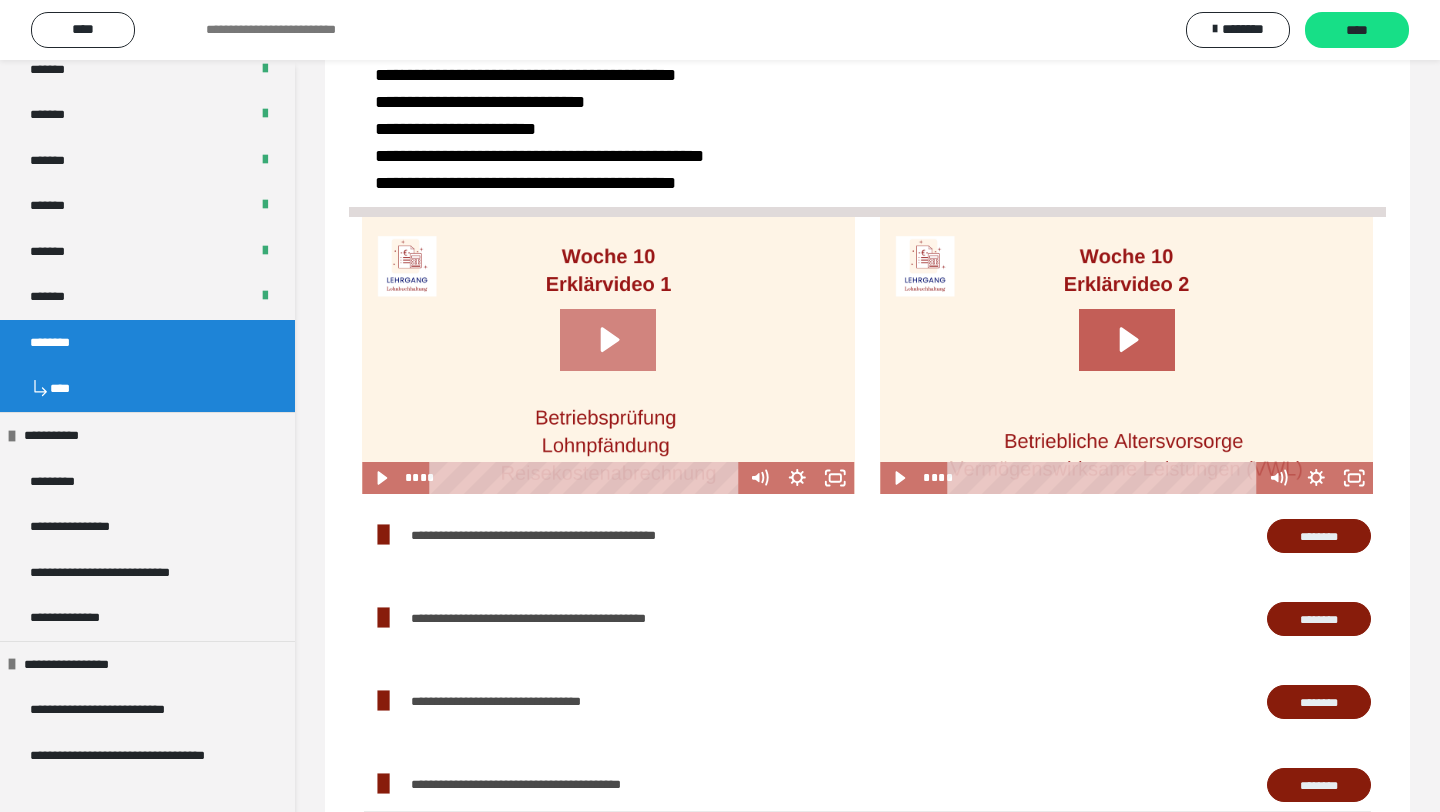 click 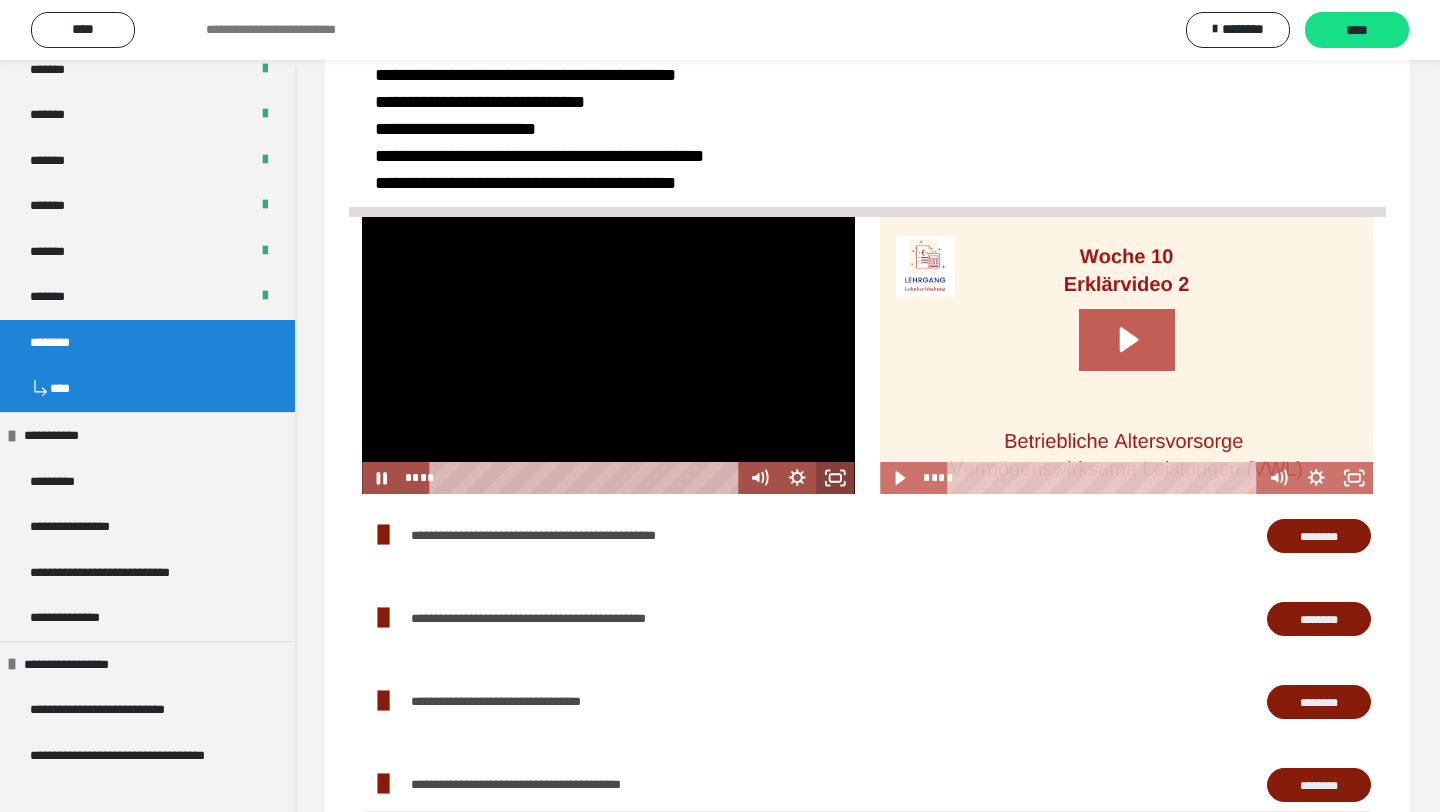click 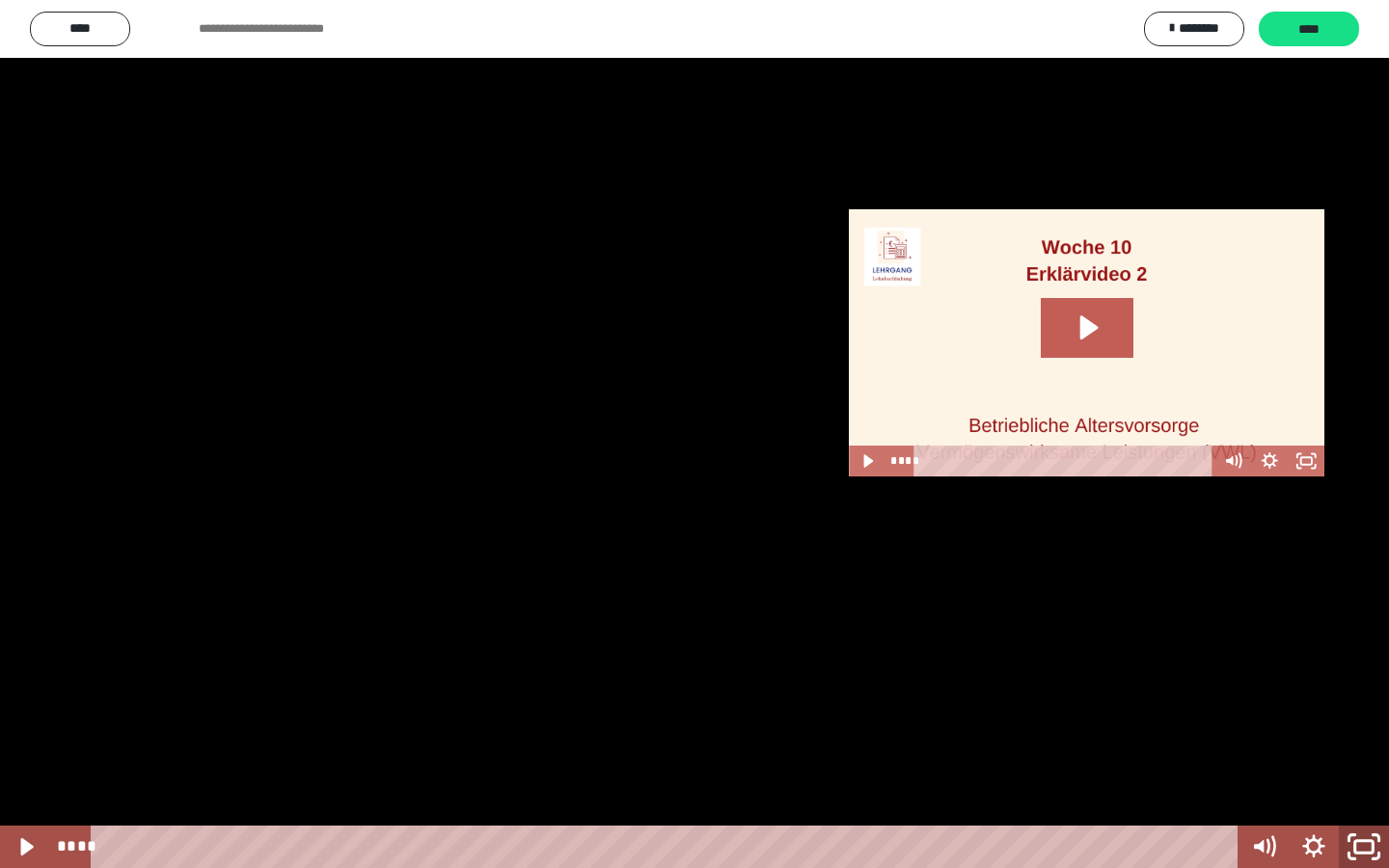 click 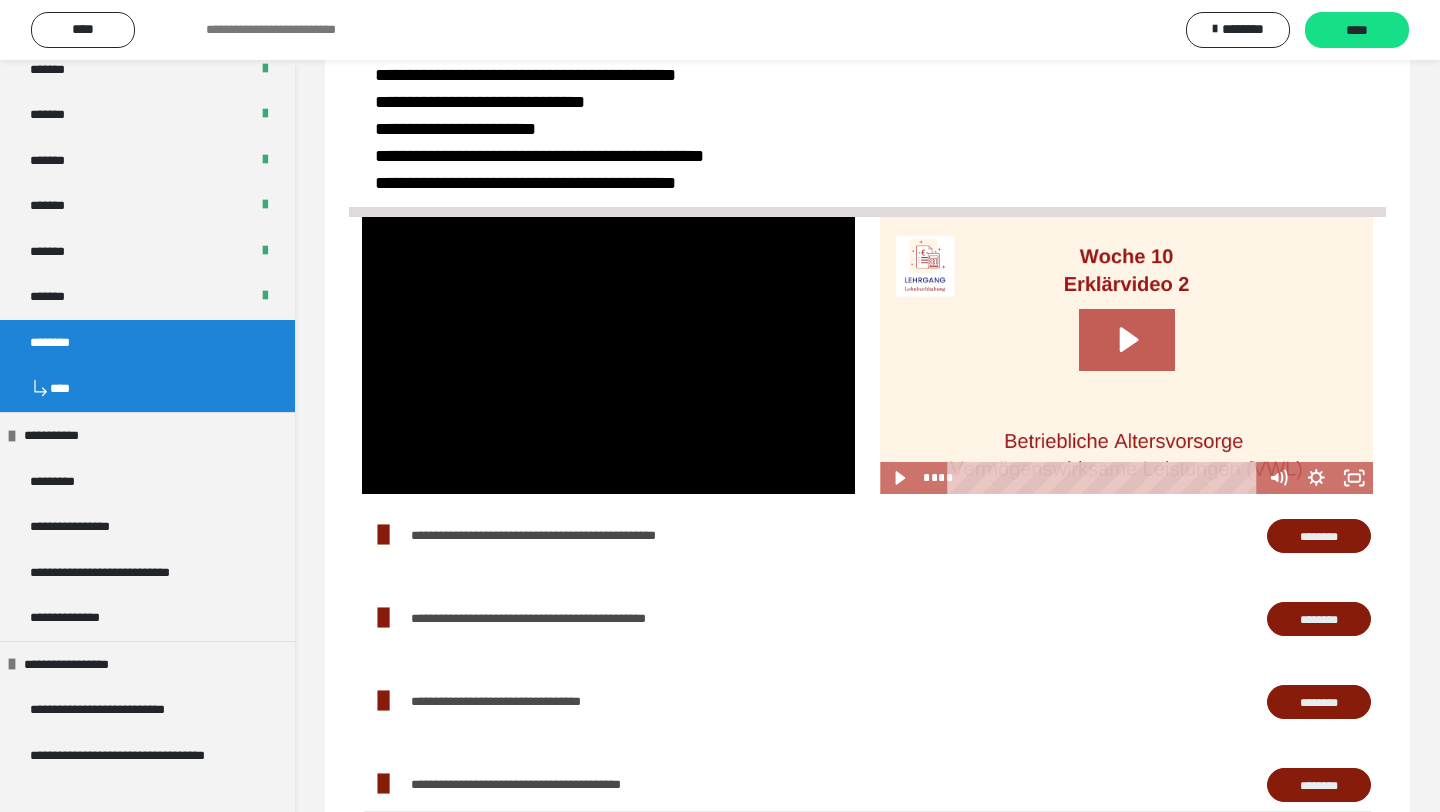 click at bounding box center [1126, 355] 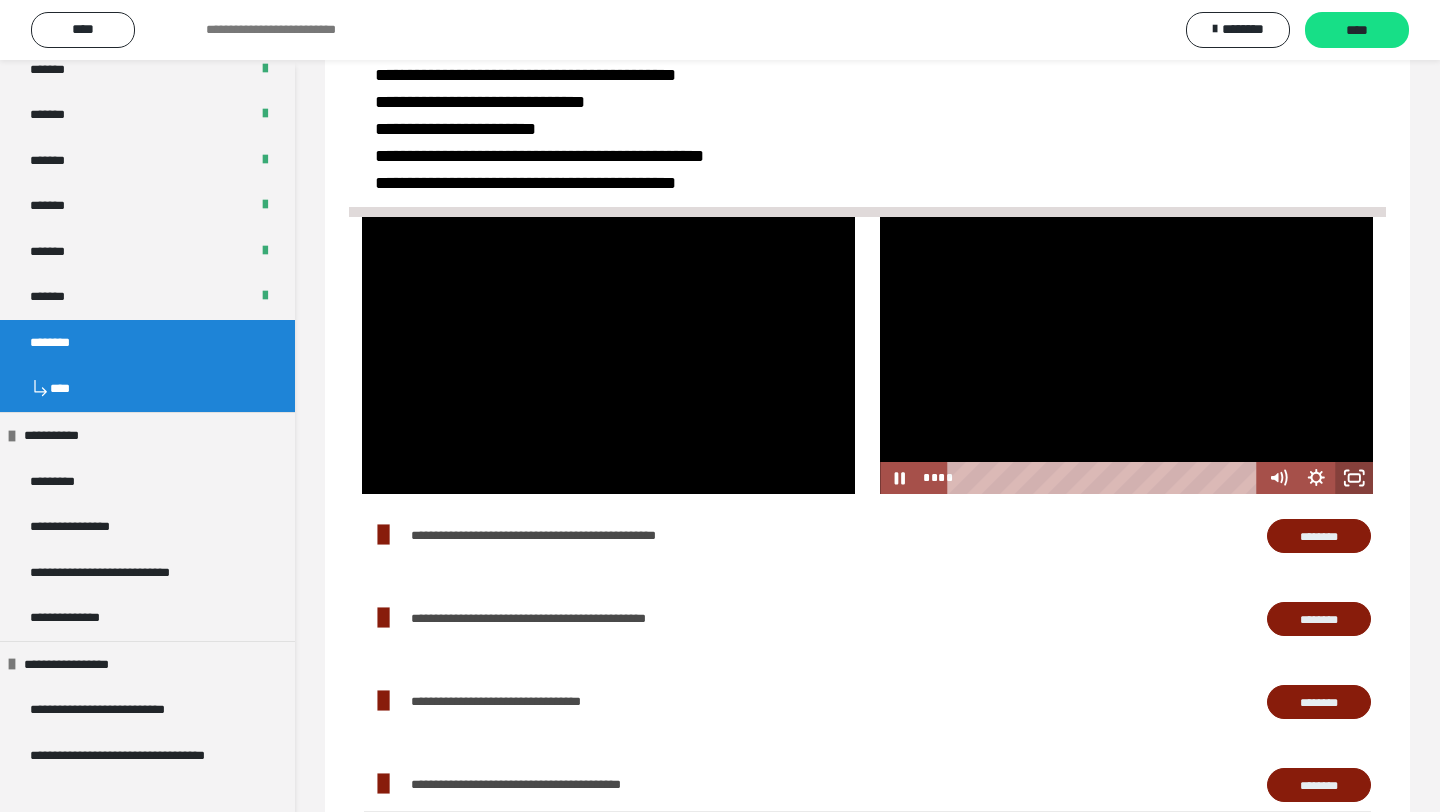 click 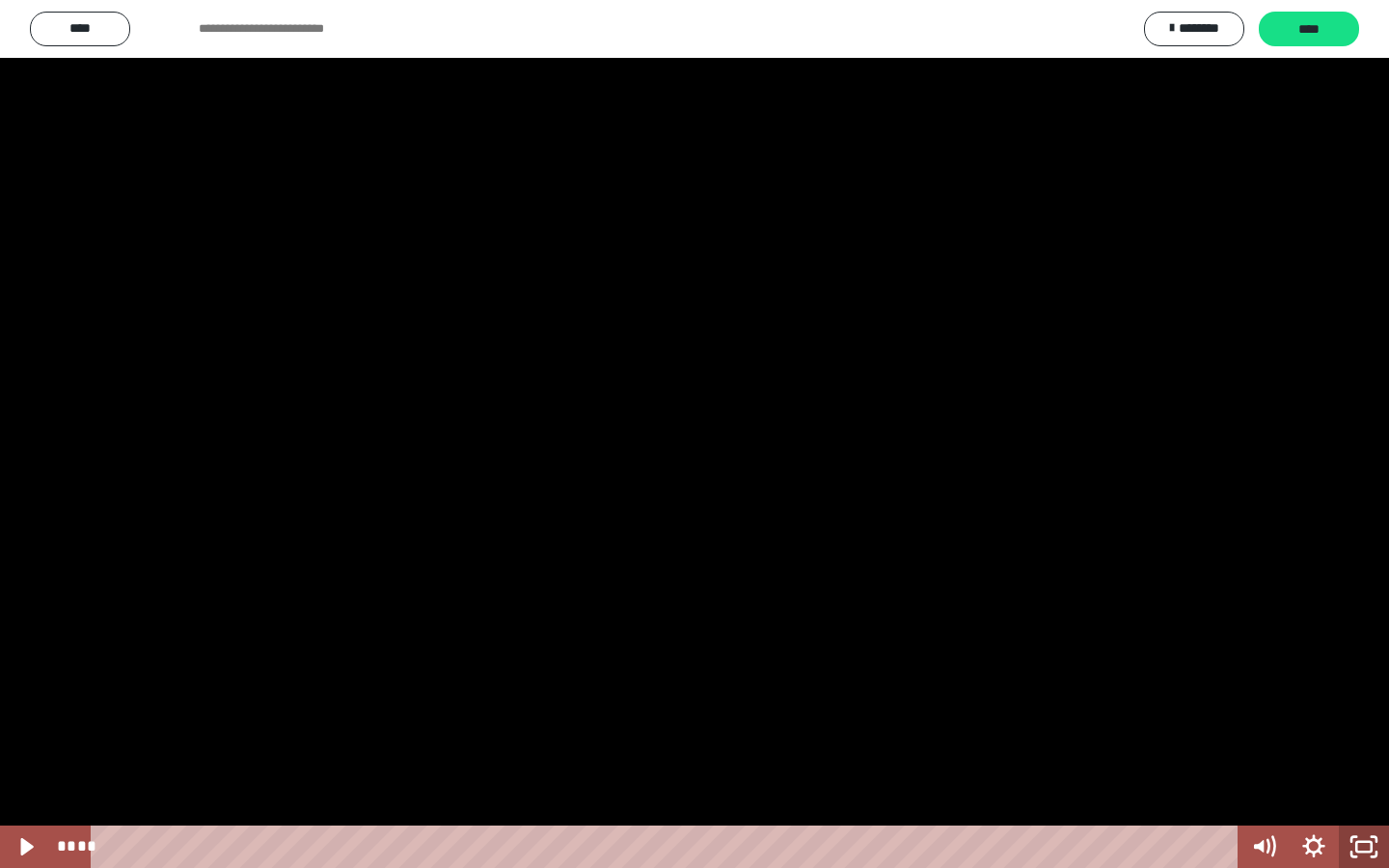 click 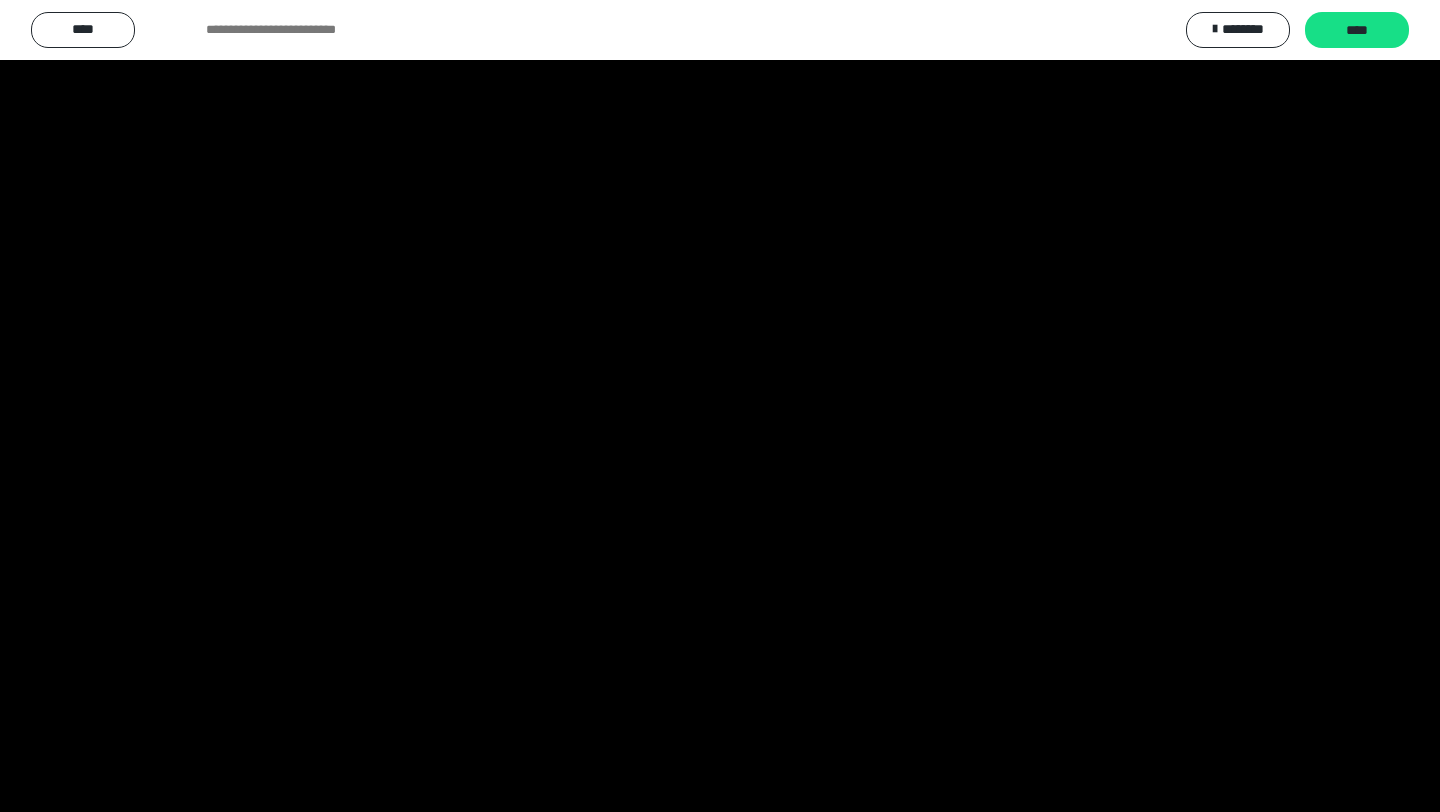 scroll, scrollTop: 1000, scrollLeft: 0, axis: vertical 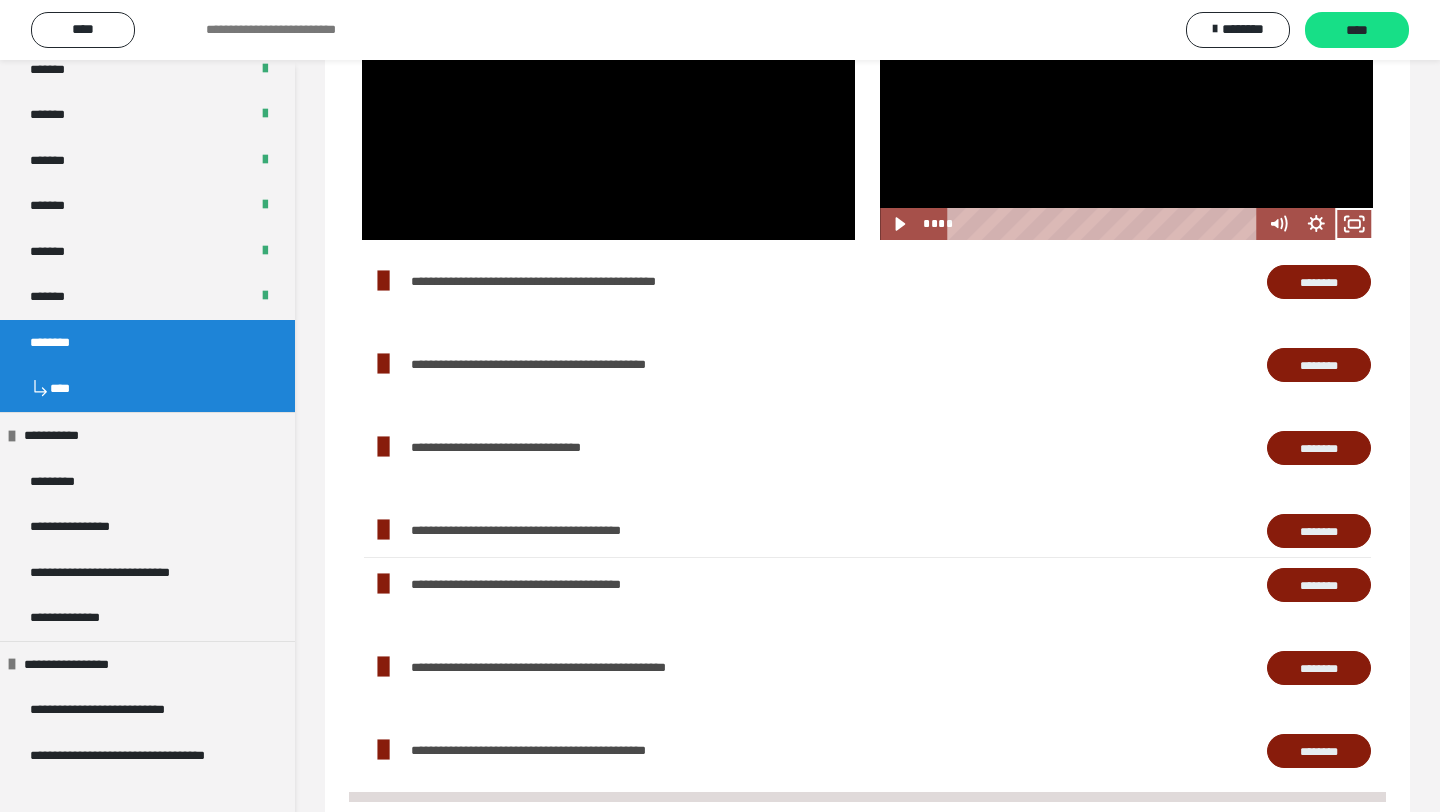 click on "********" at bounding box center (1319, 282) 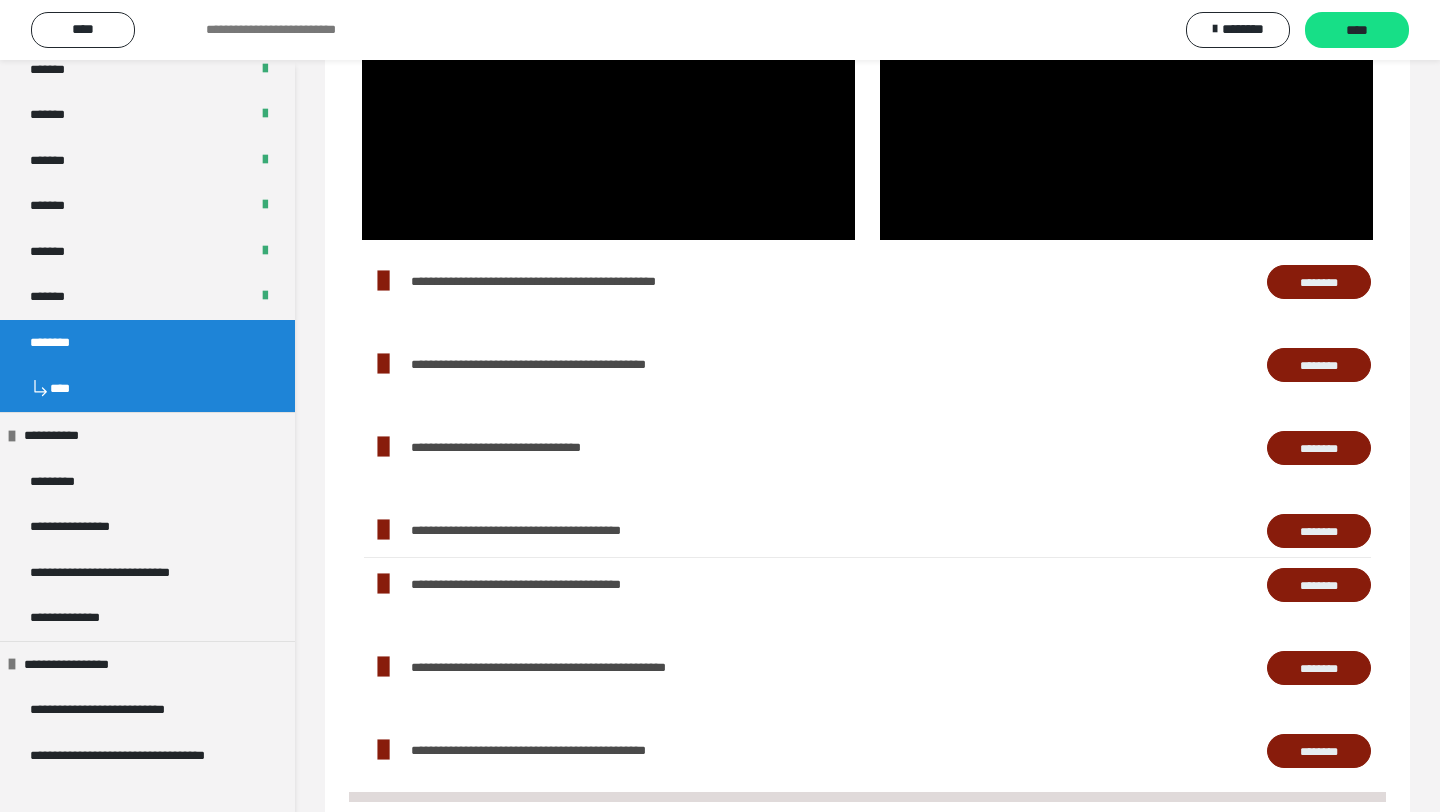 click on "********" at bounding box center (1319, 448) 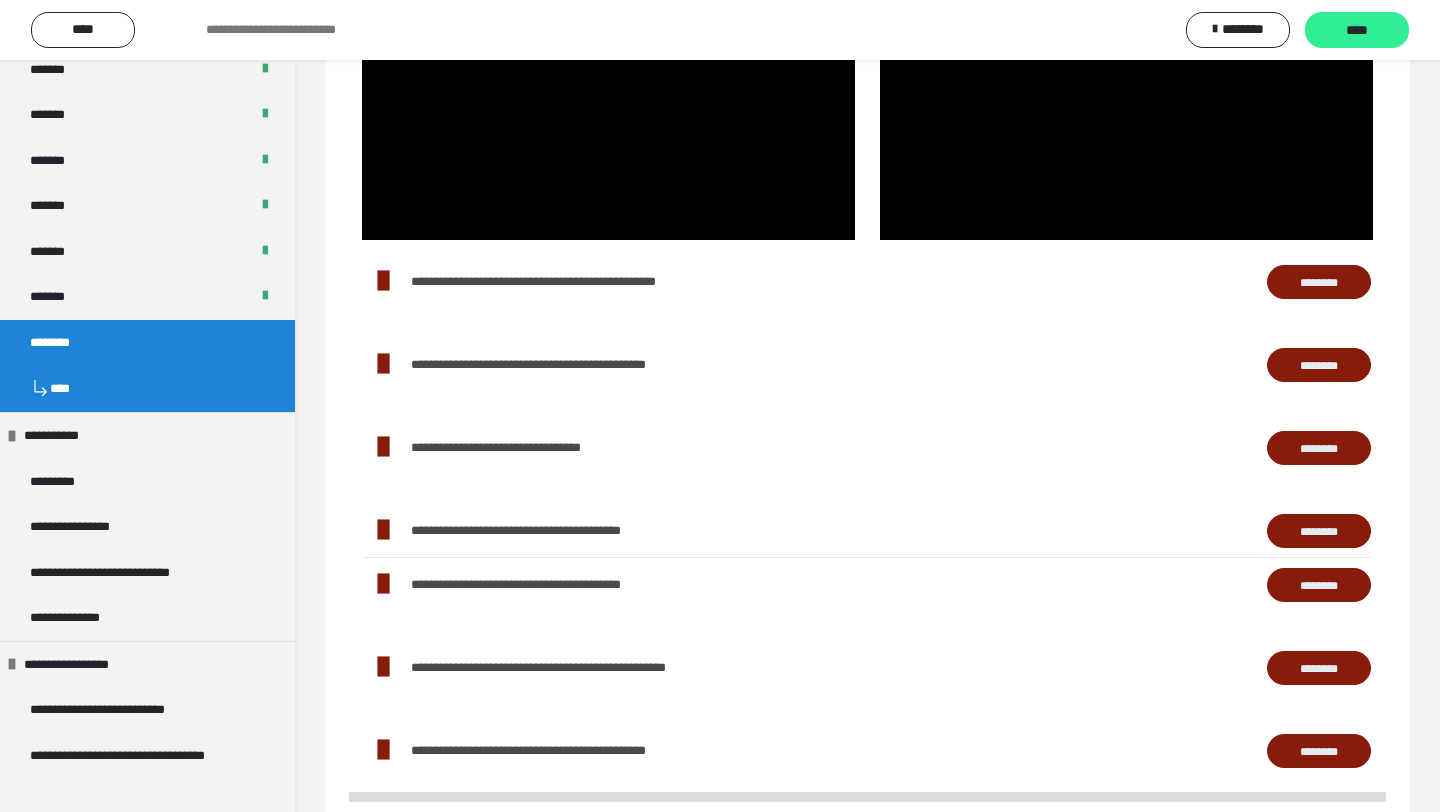 click on "****" at bounding box center (1357, 31) 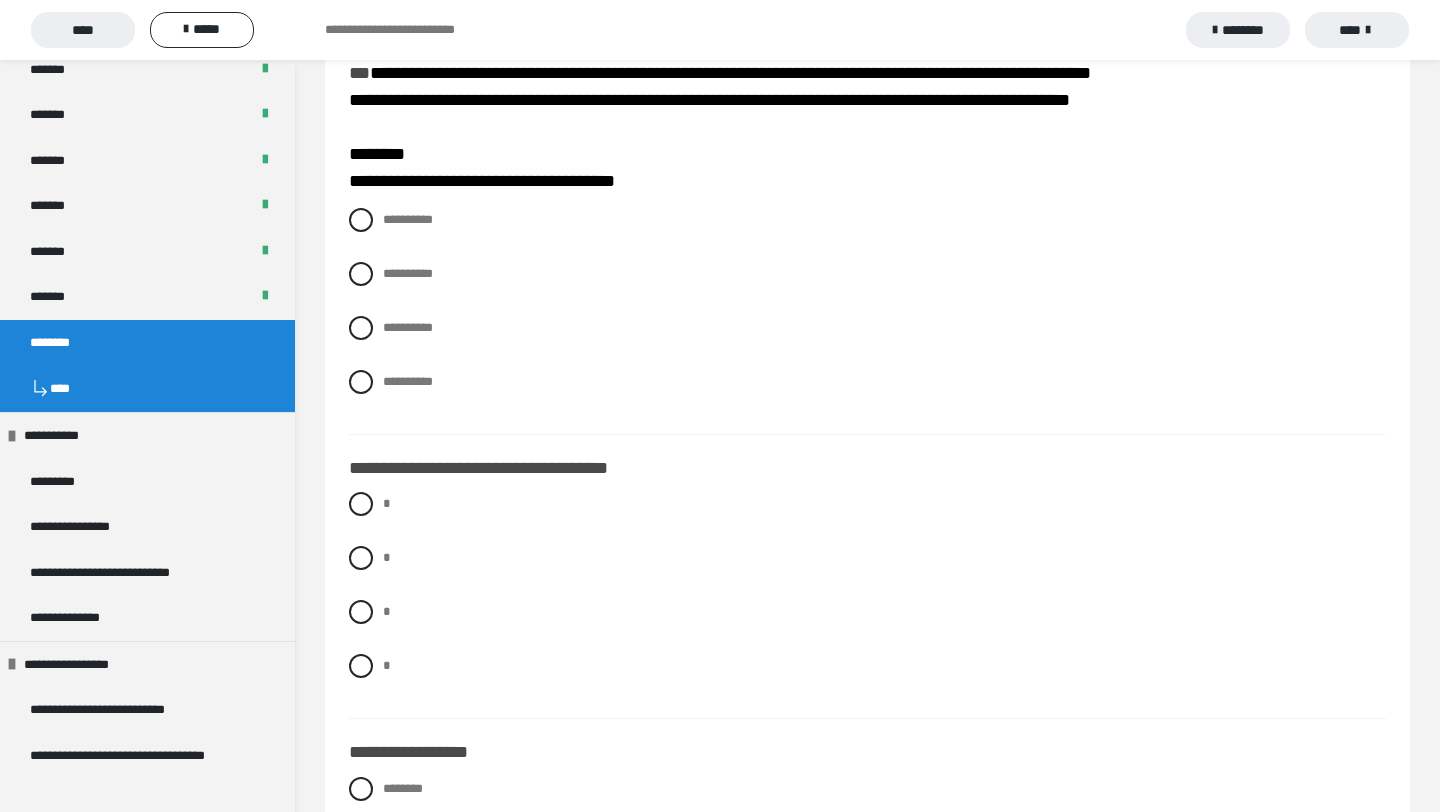 scroll, scrollTop: 239, scrollLeft: 0, axis: vertical 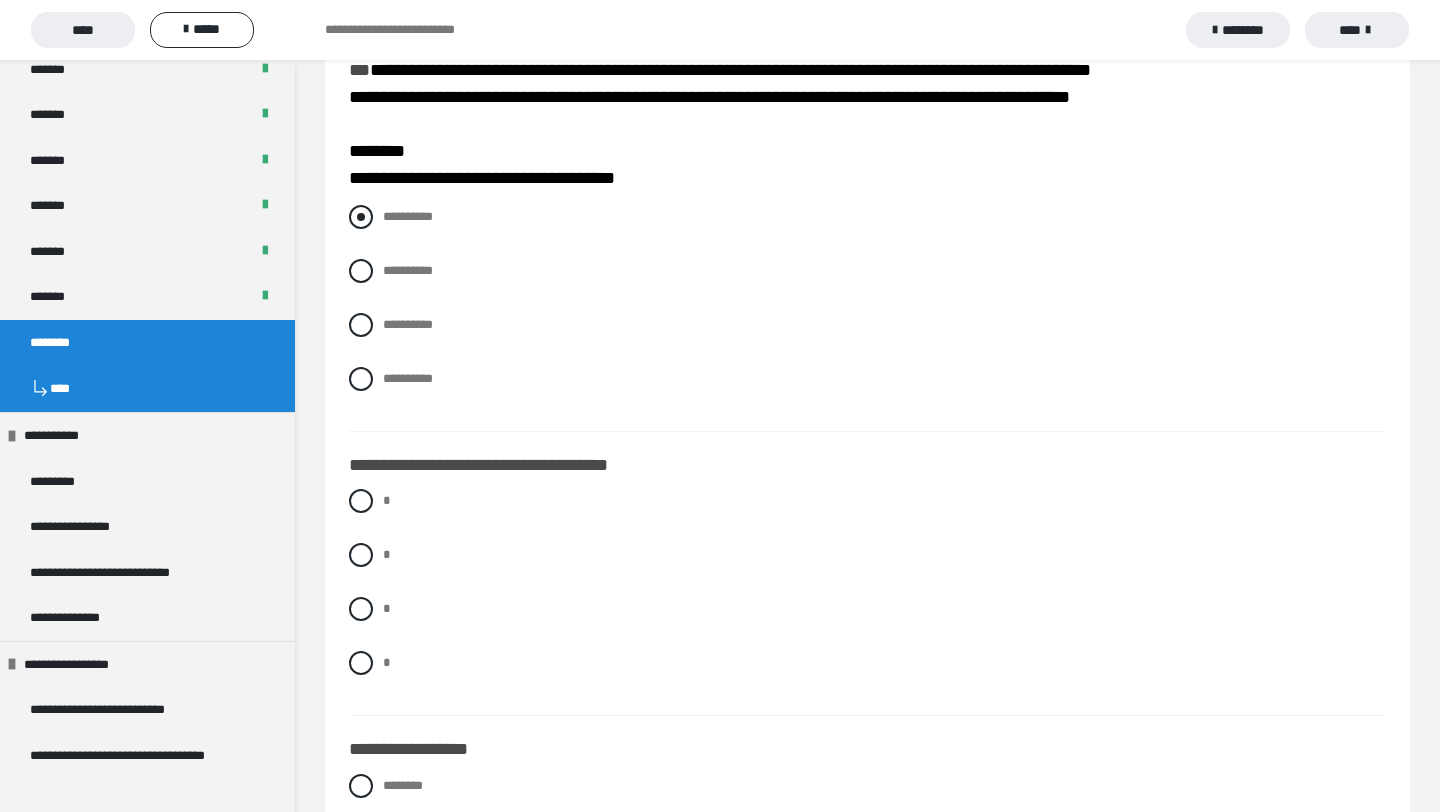 click on "**********" at bounding box center [408, 216] 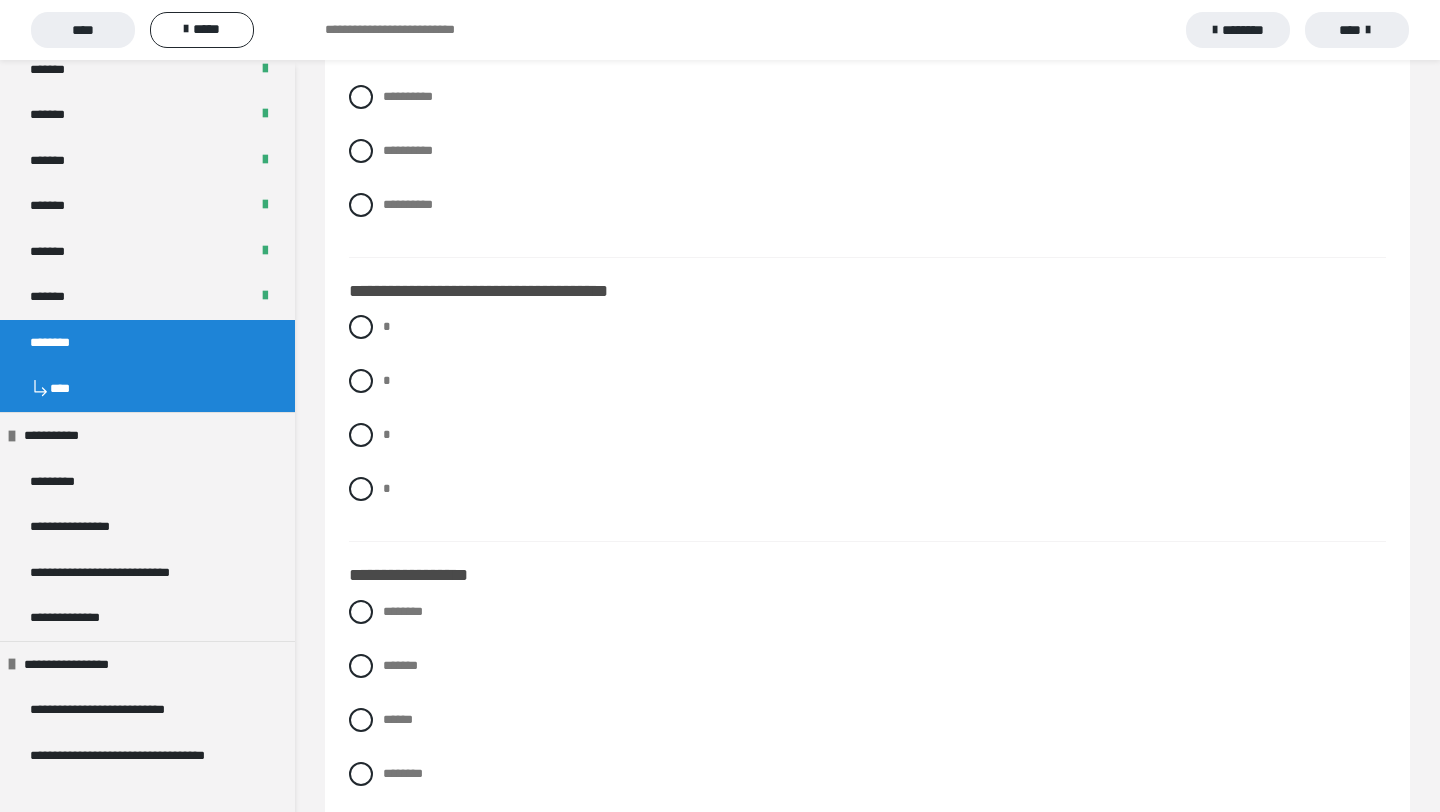 scroll, scrollTop: 419, scrollLeft: 0, axis: vertical 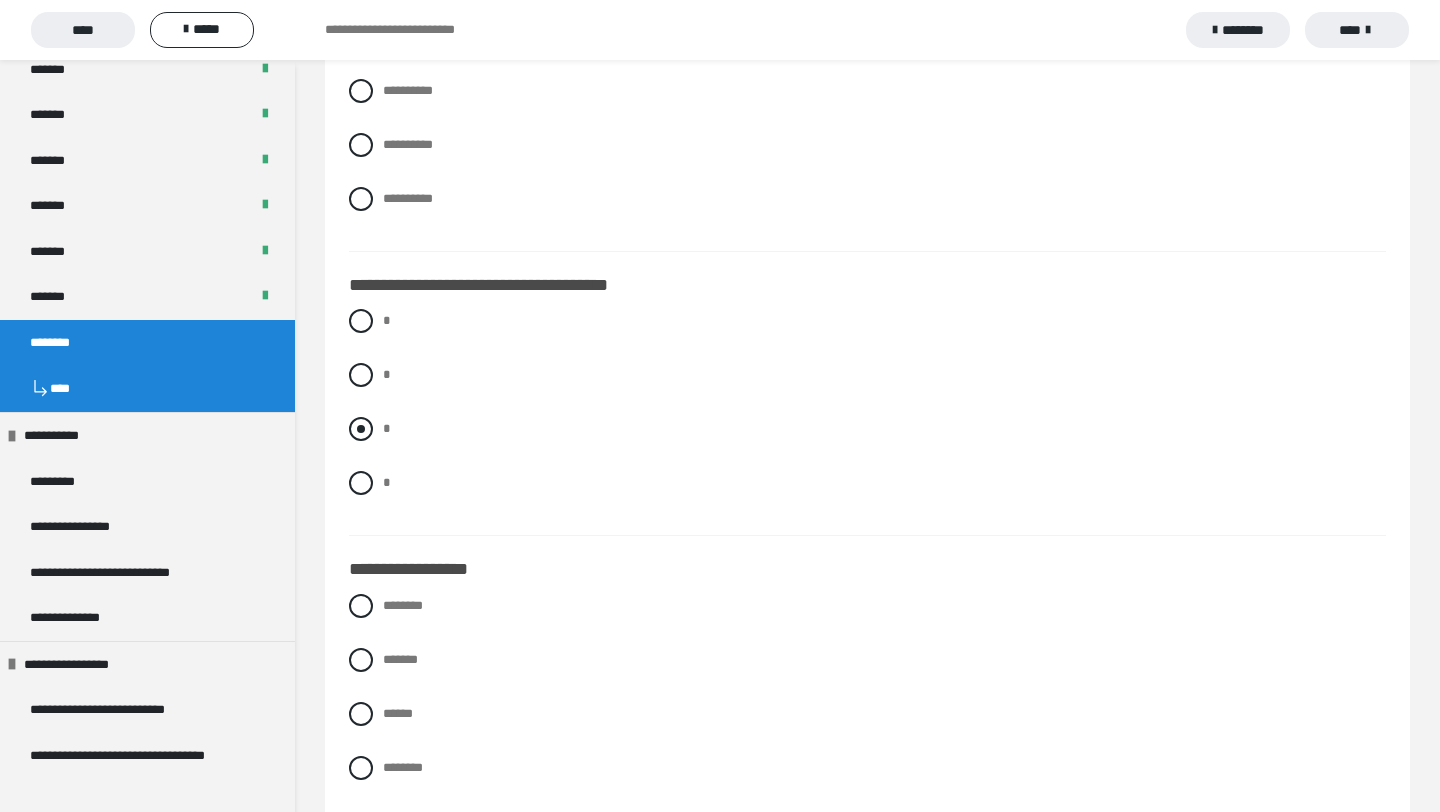 click on "*" at bounding box center [867, 429] 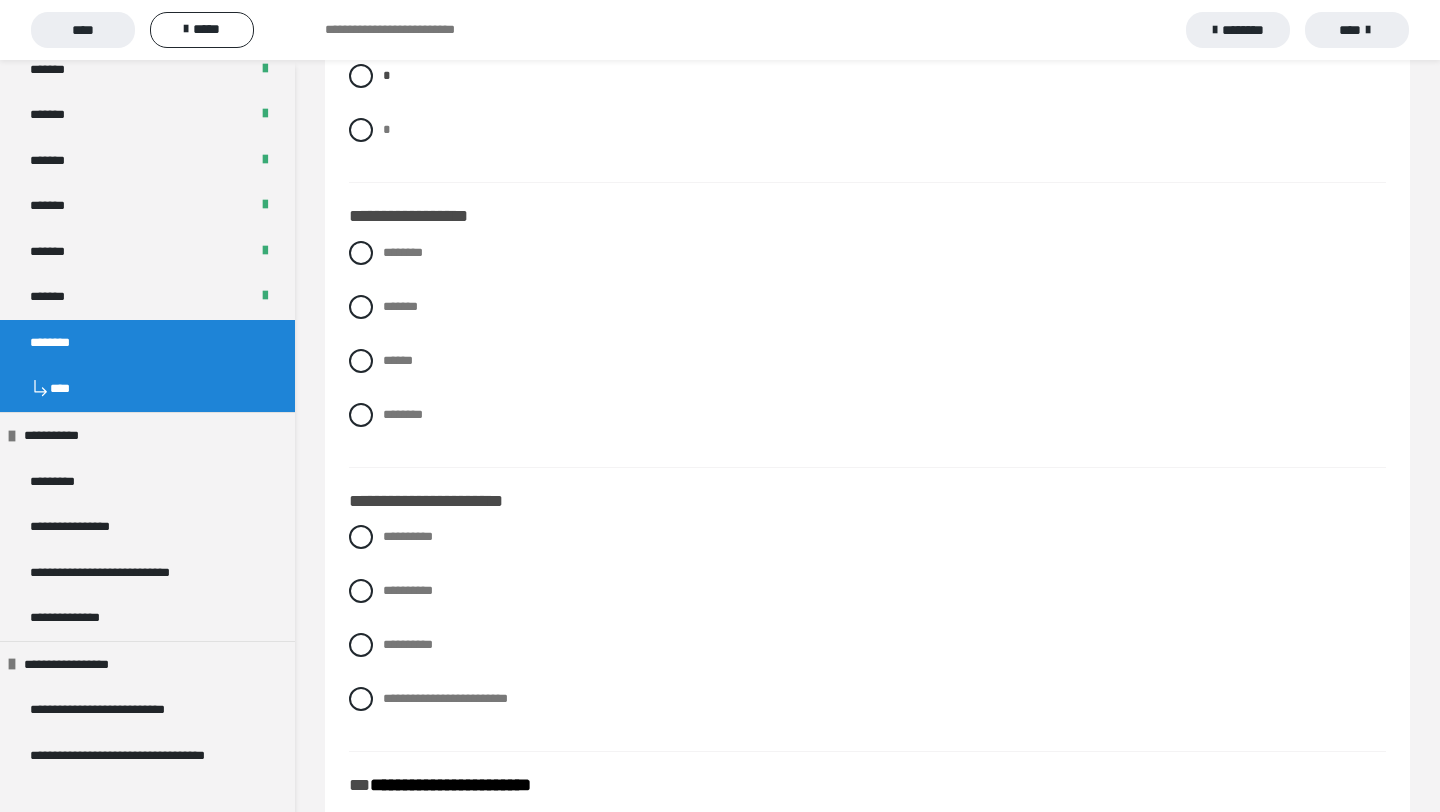scroll, scrollTop: 773, scrollLeft: 0, axis: vertical 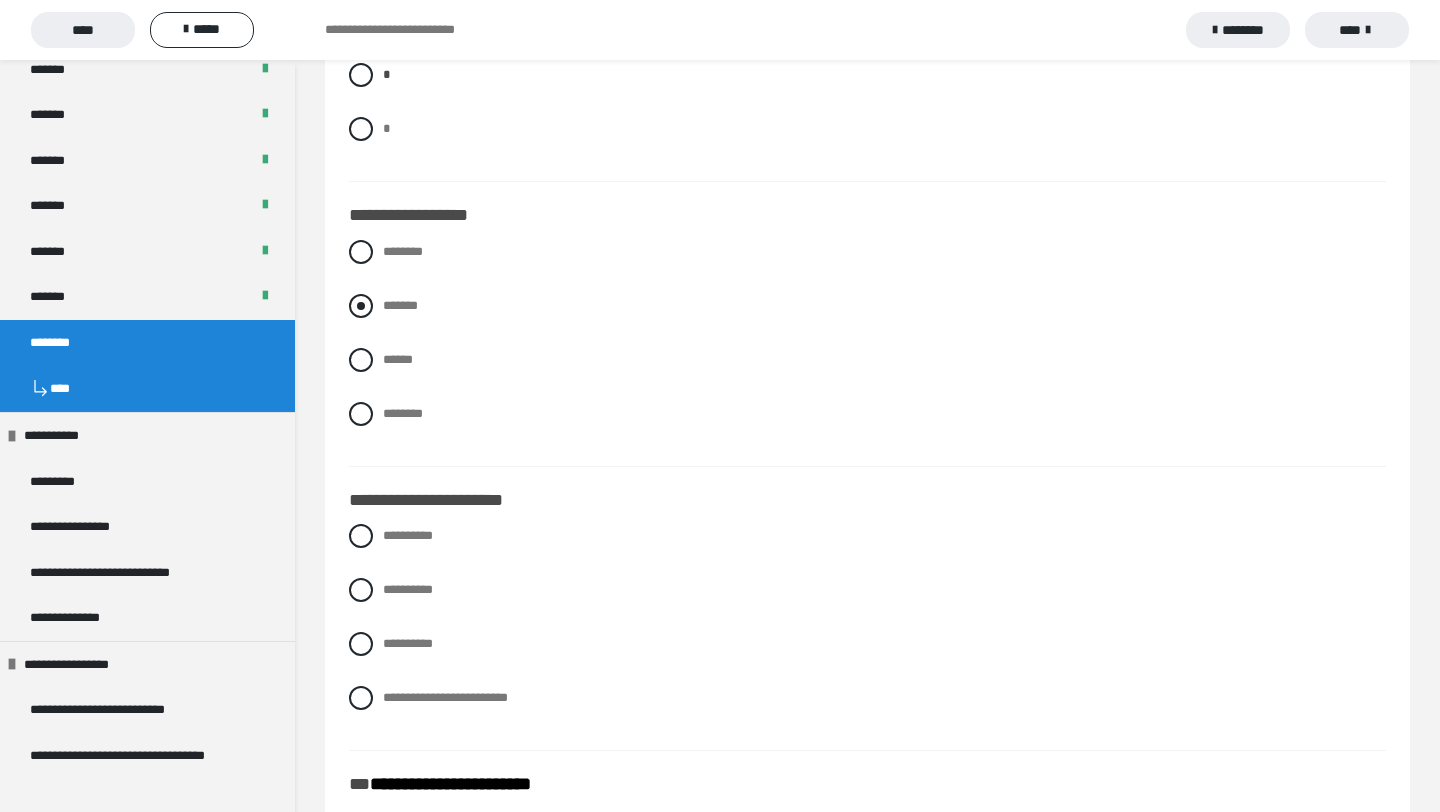 click on "*******" at bounding box center [389, 300] 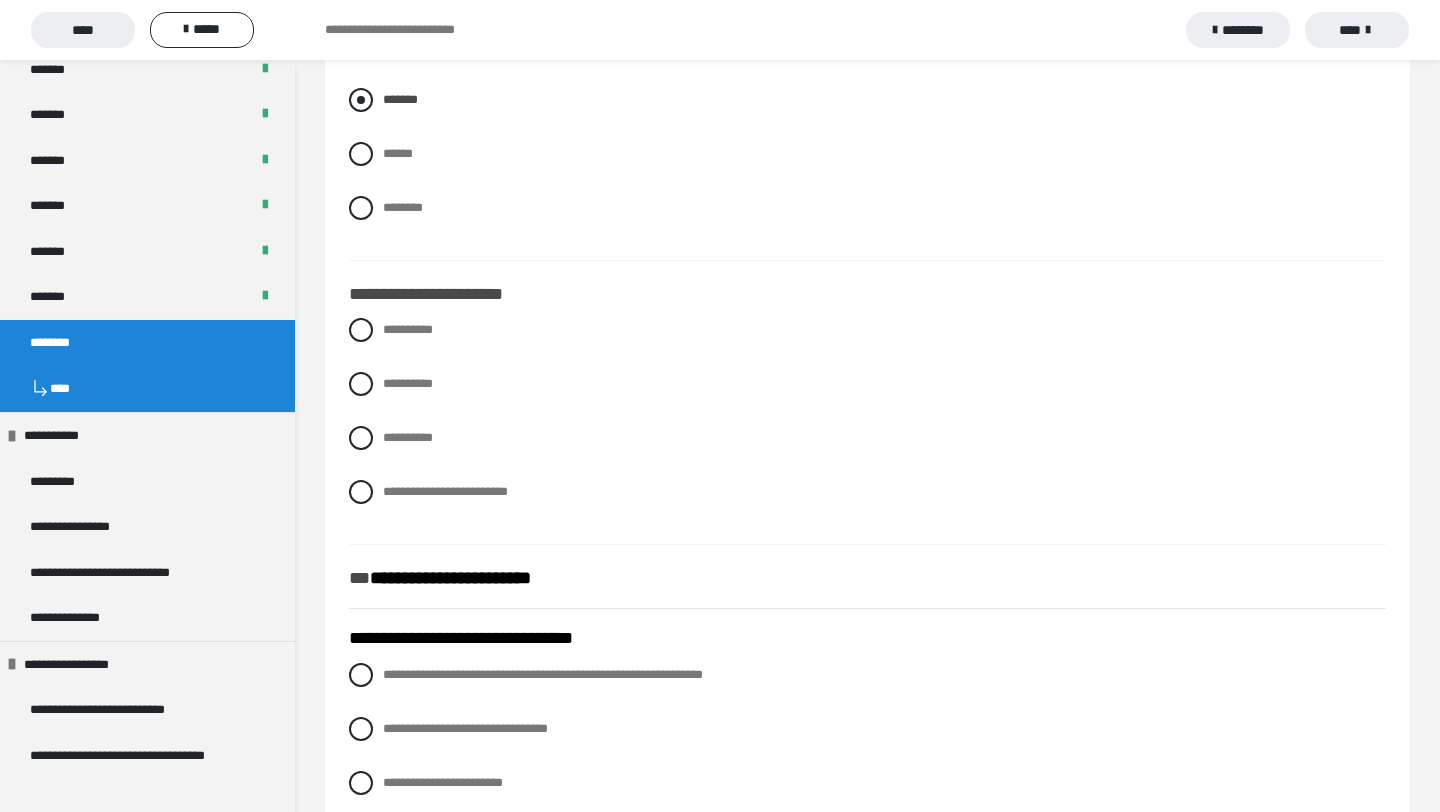 scroll, scrollTop: 962, scrollLeft: 0, axis: vertical 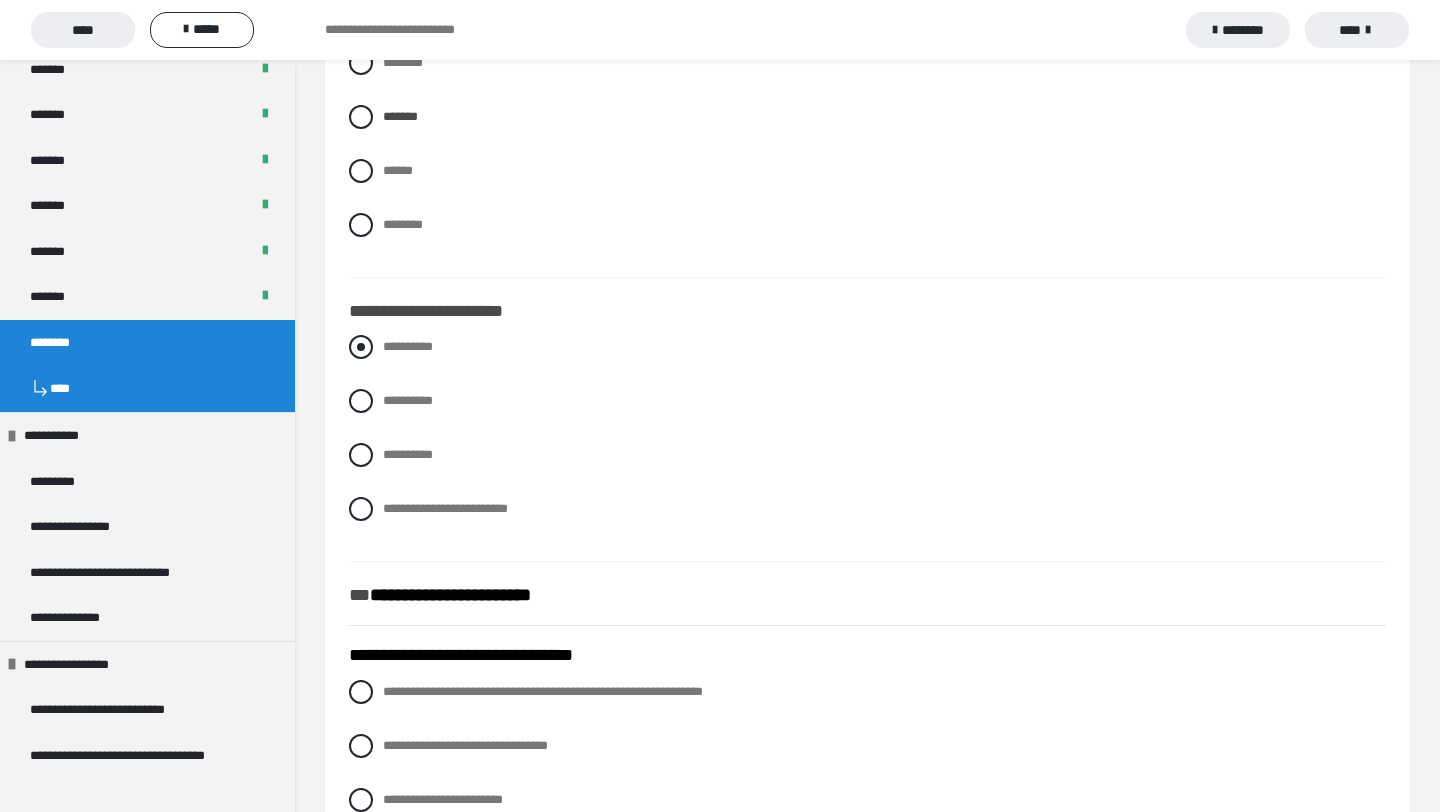 click on "**********" at bounding box center [408, 346] 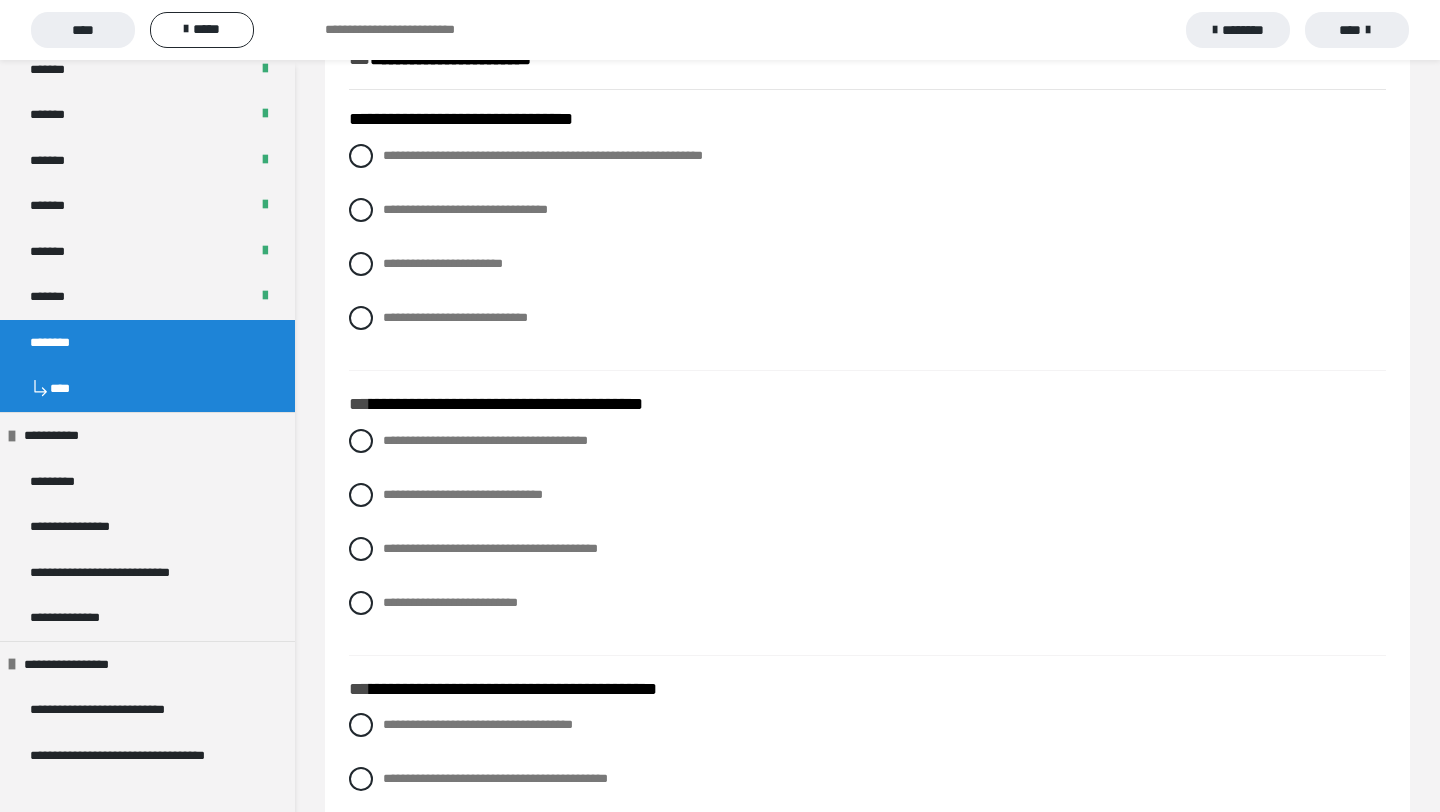 scroll, scrollTop: 1506, scrollLeft: 0, axis: vertical 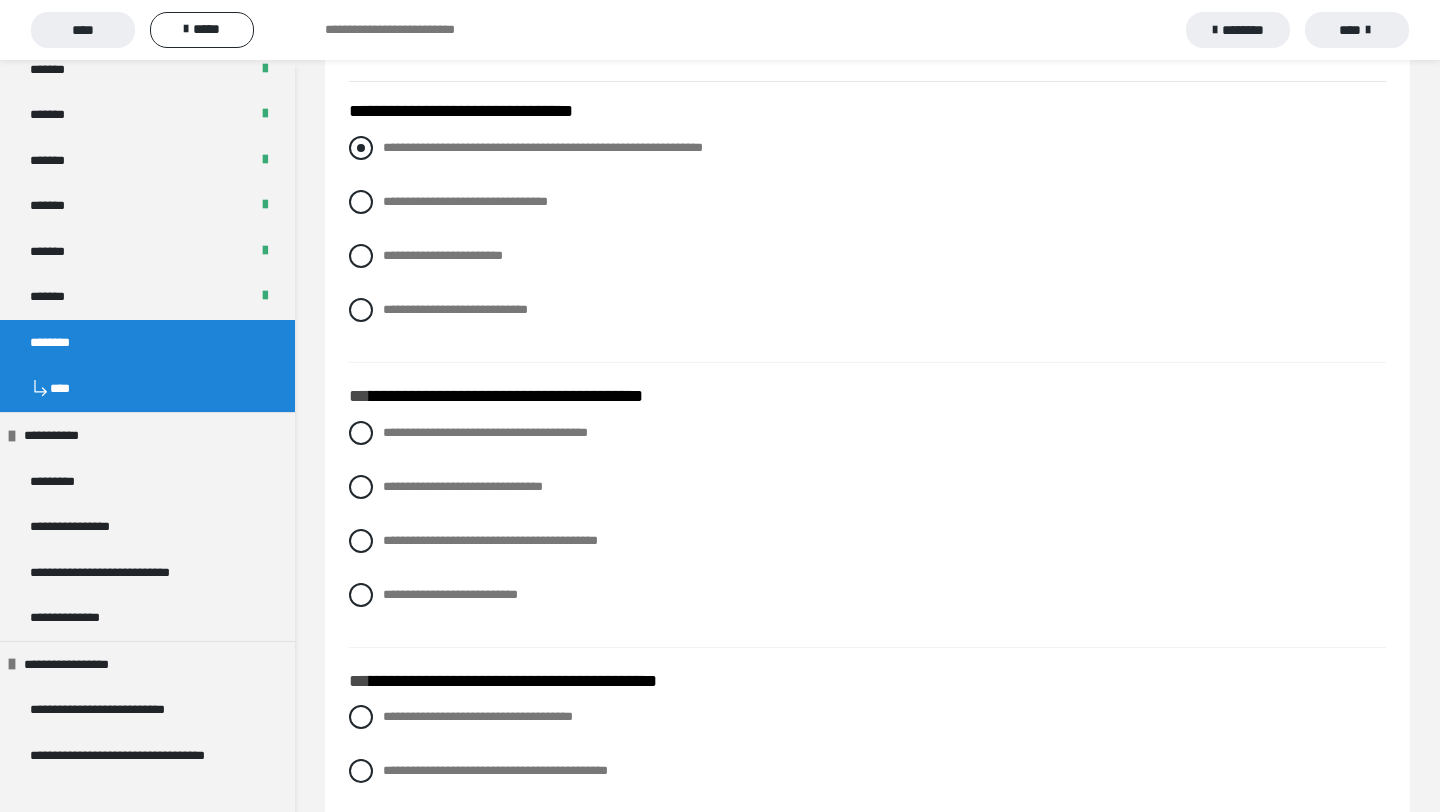 click at bounding box center [361, 148] 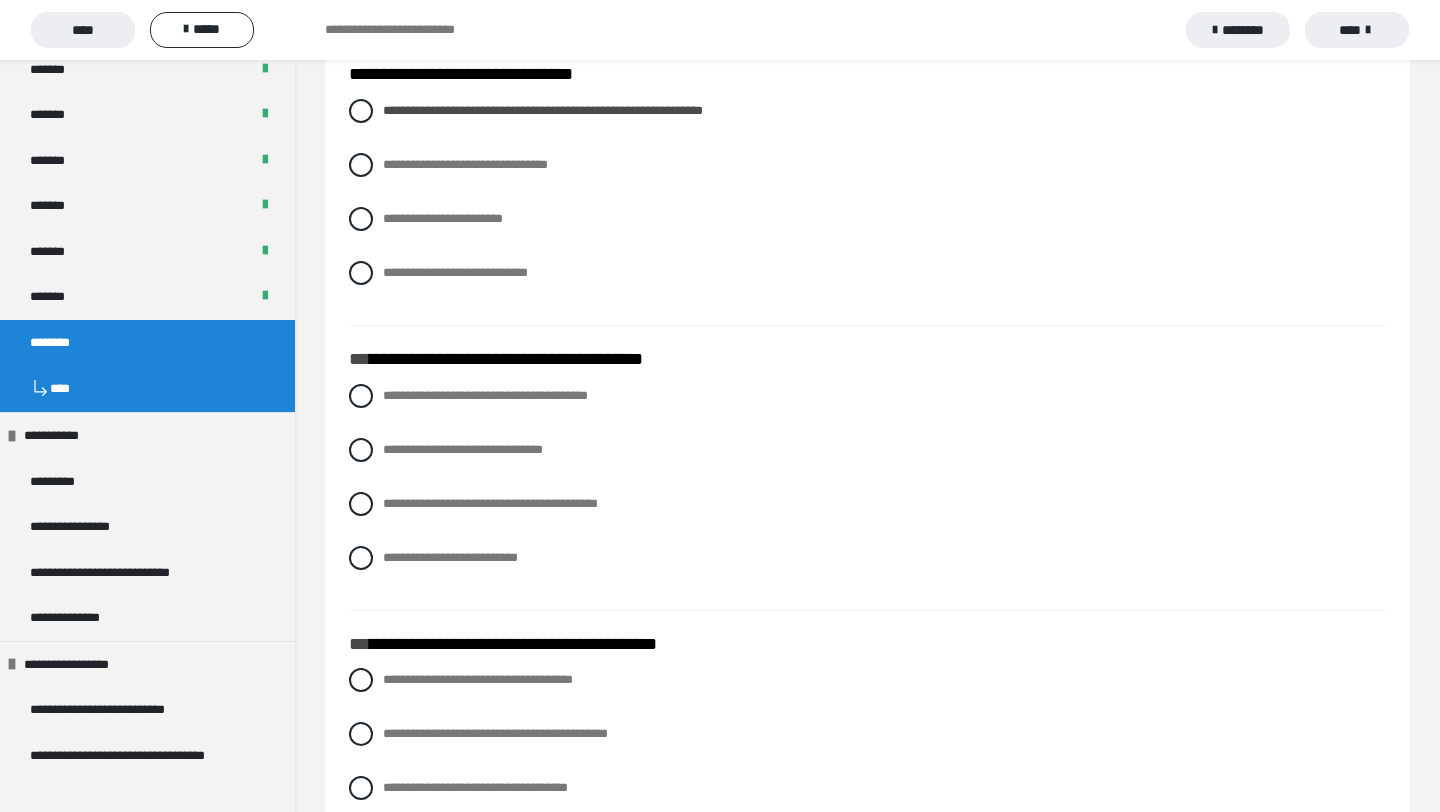 scroll, scrollTop: 1552, scrollLeft: 0, axis: vertical 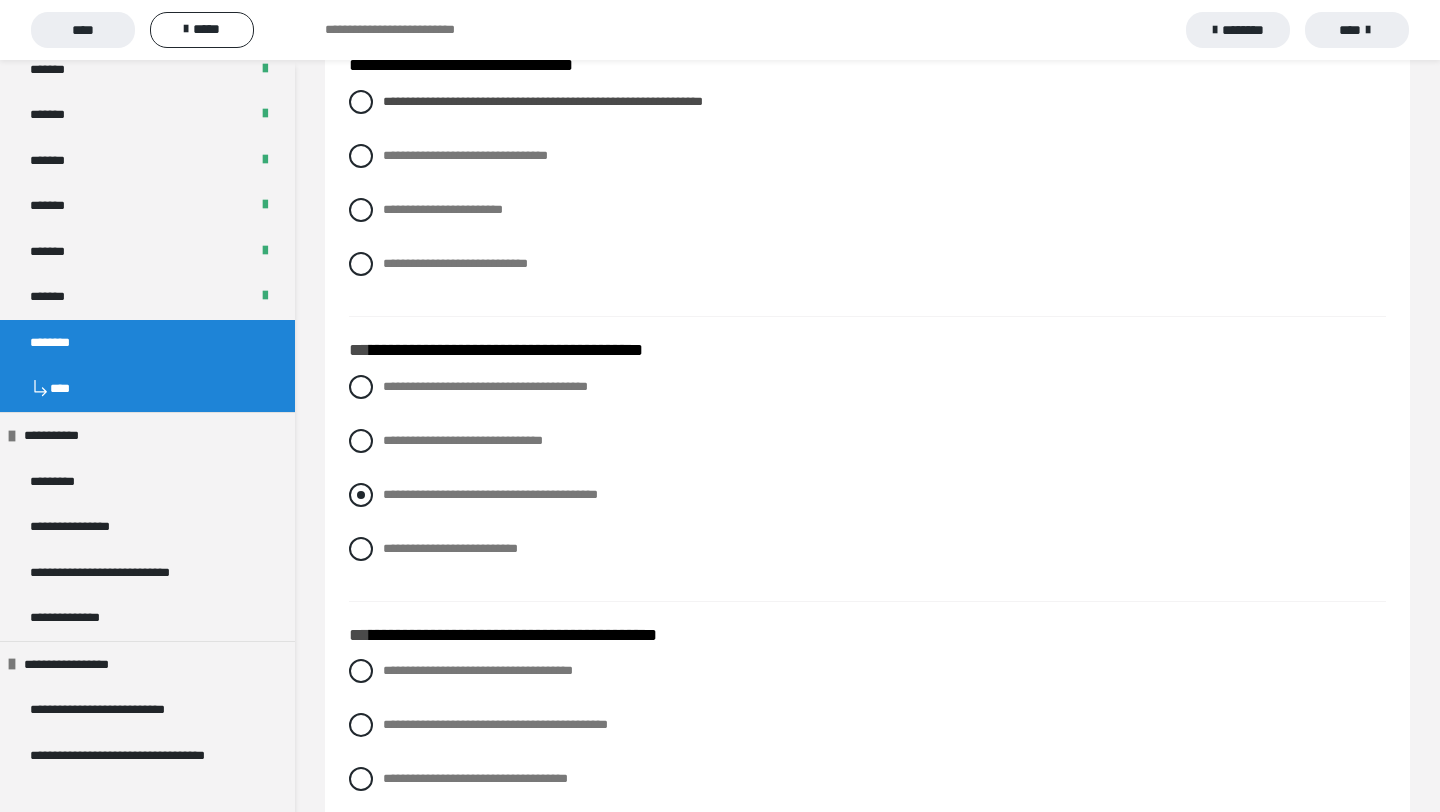 click at bounding box center (361, 495) 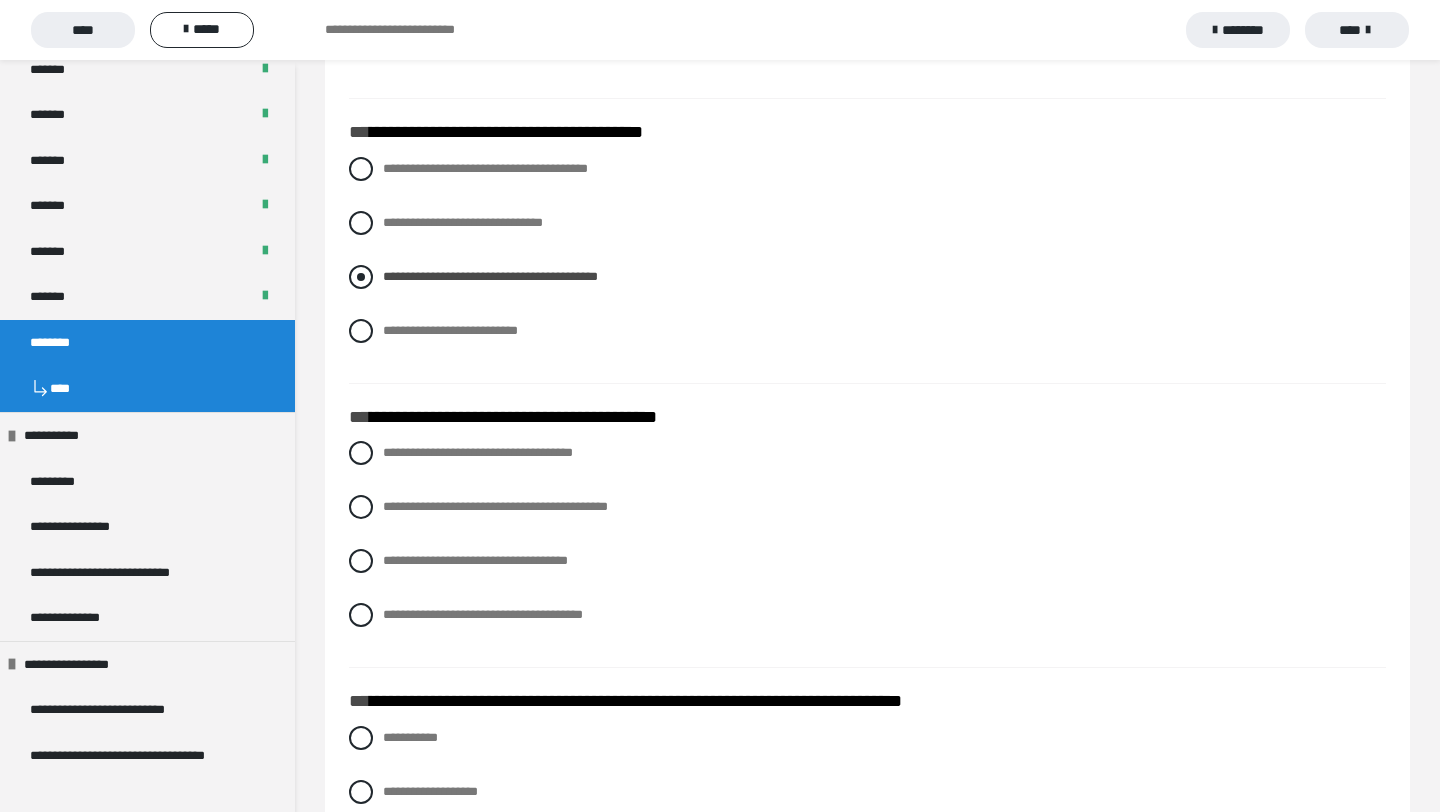 scroll, scrollTop: 1775, scrollLeft: 0, axis: vertical 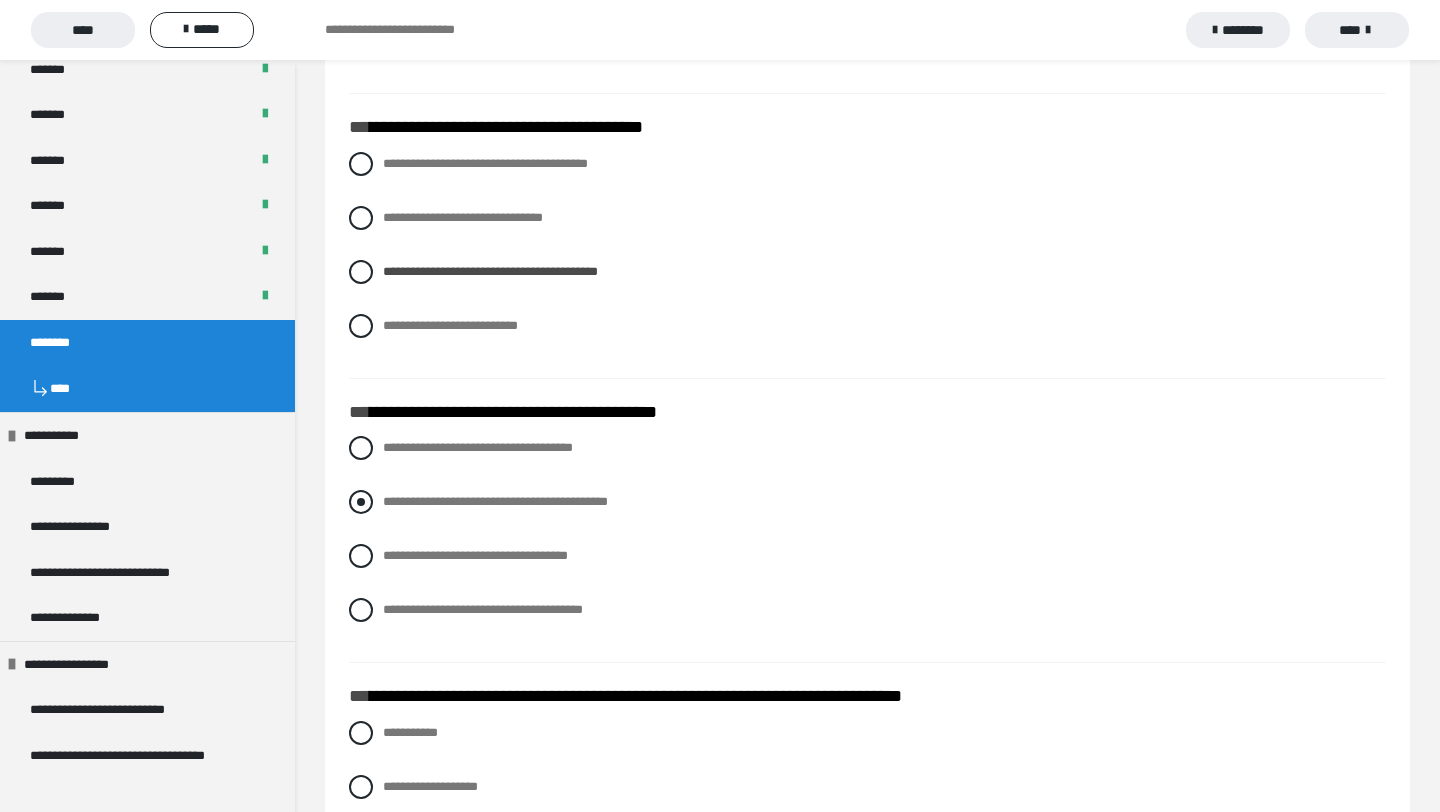 click at bounding box center [361, 502] 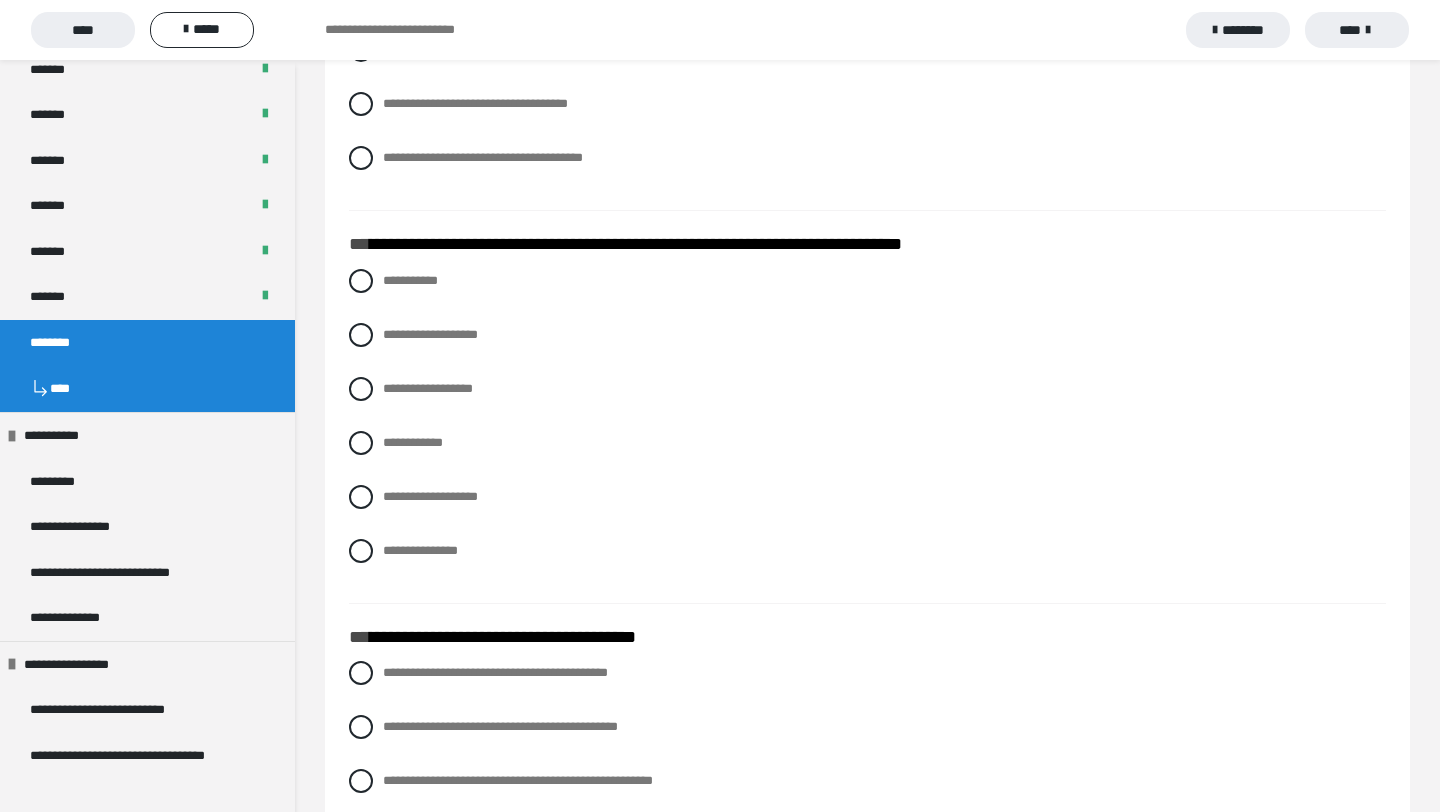 scroll, scrollTop: 2229, scrollLeft: 0, axis: vertical 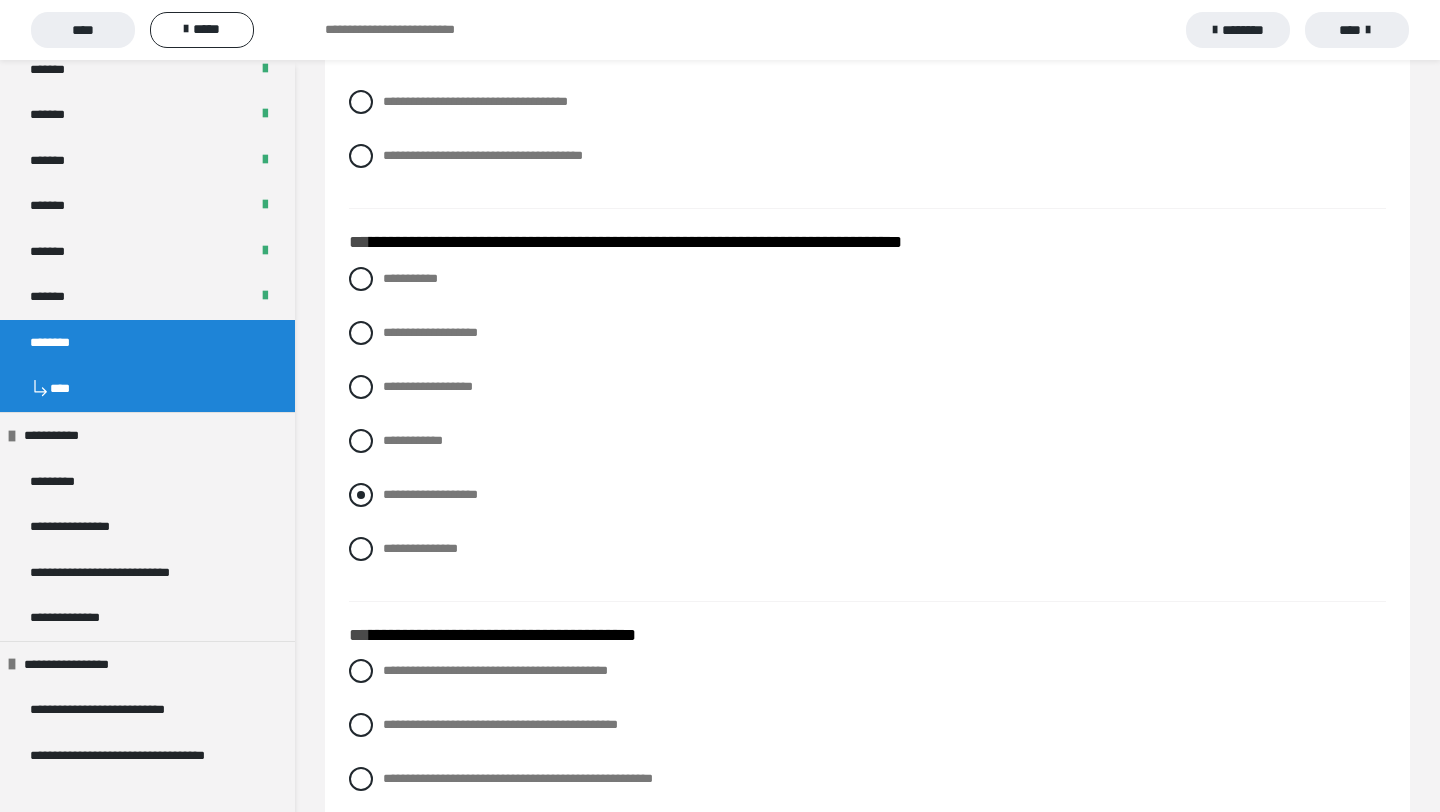 click on "**********" at bounding box center (867, 495) 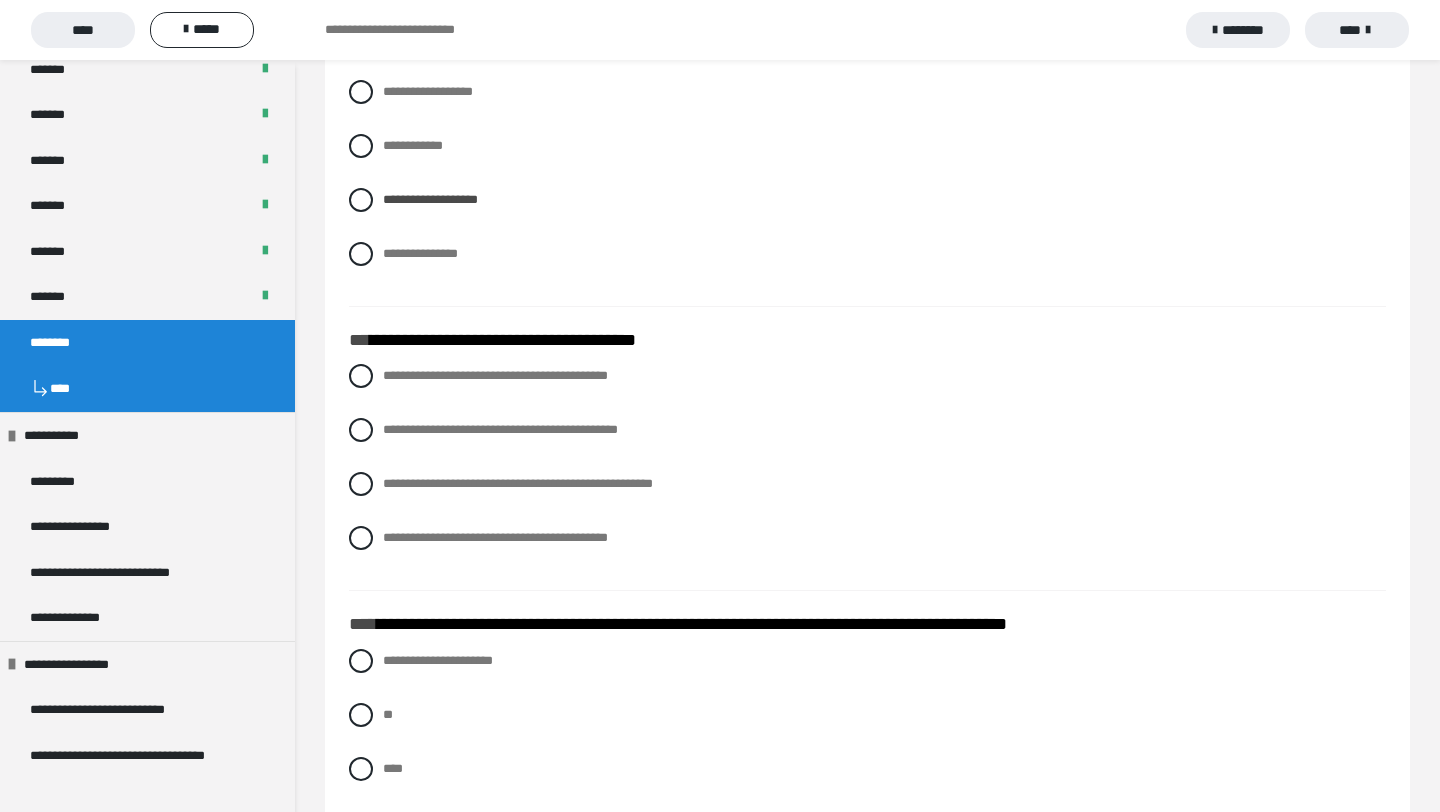 scroll, scrollTop: 2531, scrollLeft: 0, axis: vertical 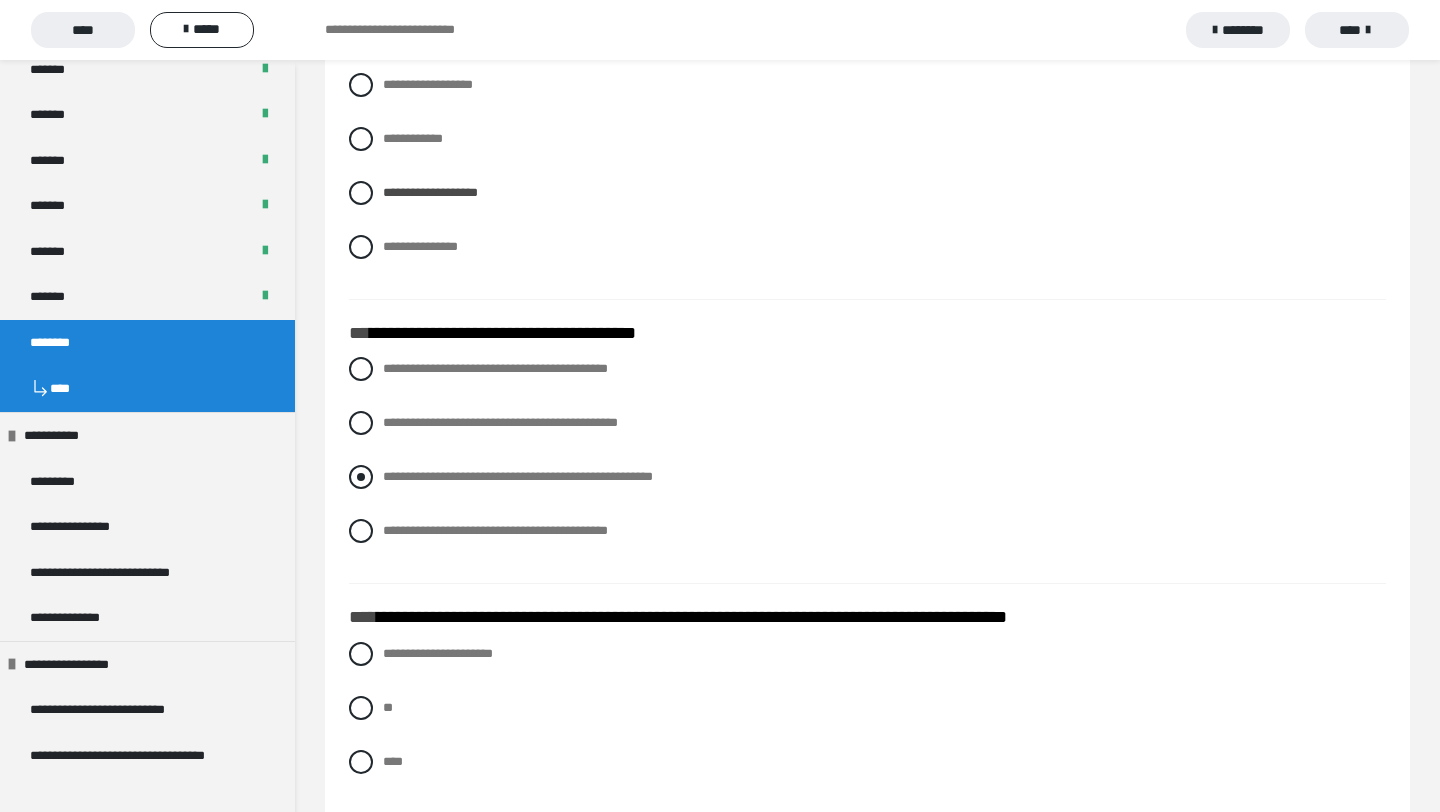 click on "**********" at bounding box center [867, 477] 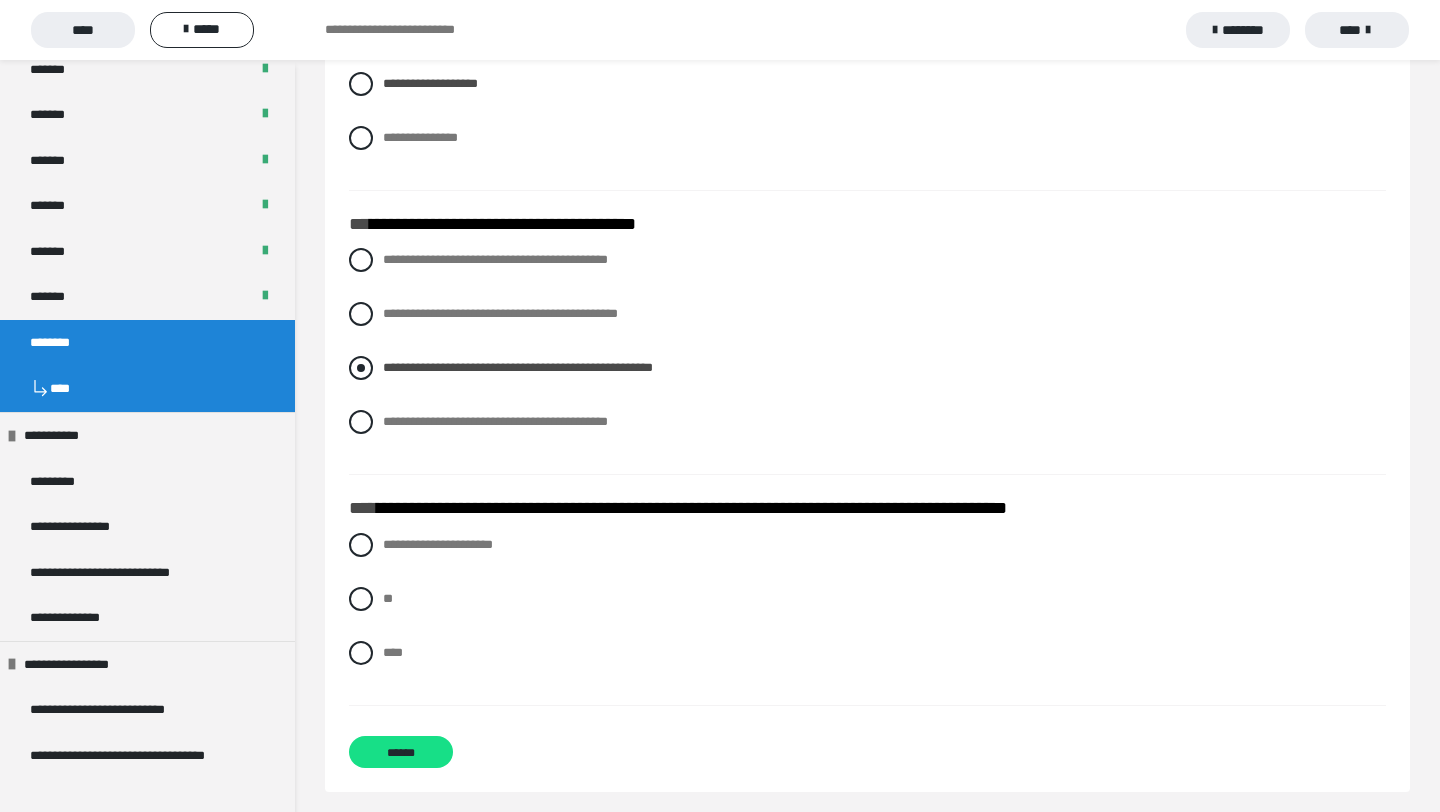 scroll, scrollTop: 2653, scrollLeft: 0, axis: vertical 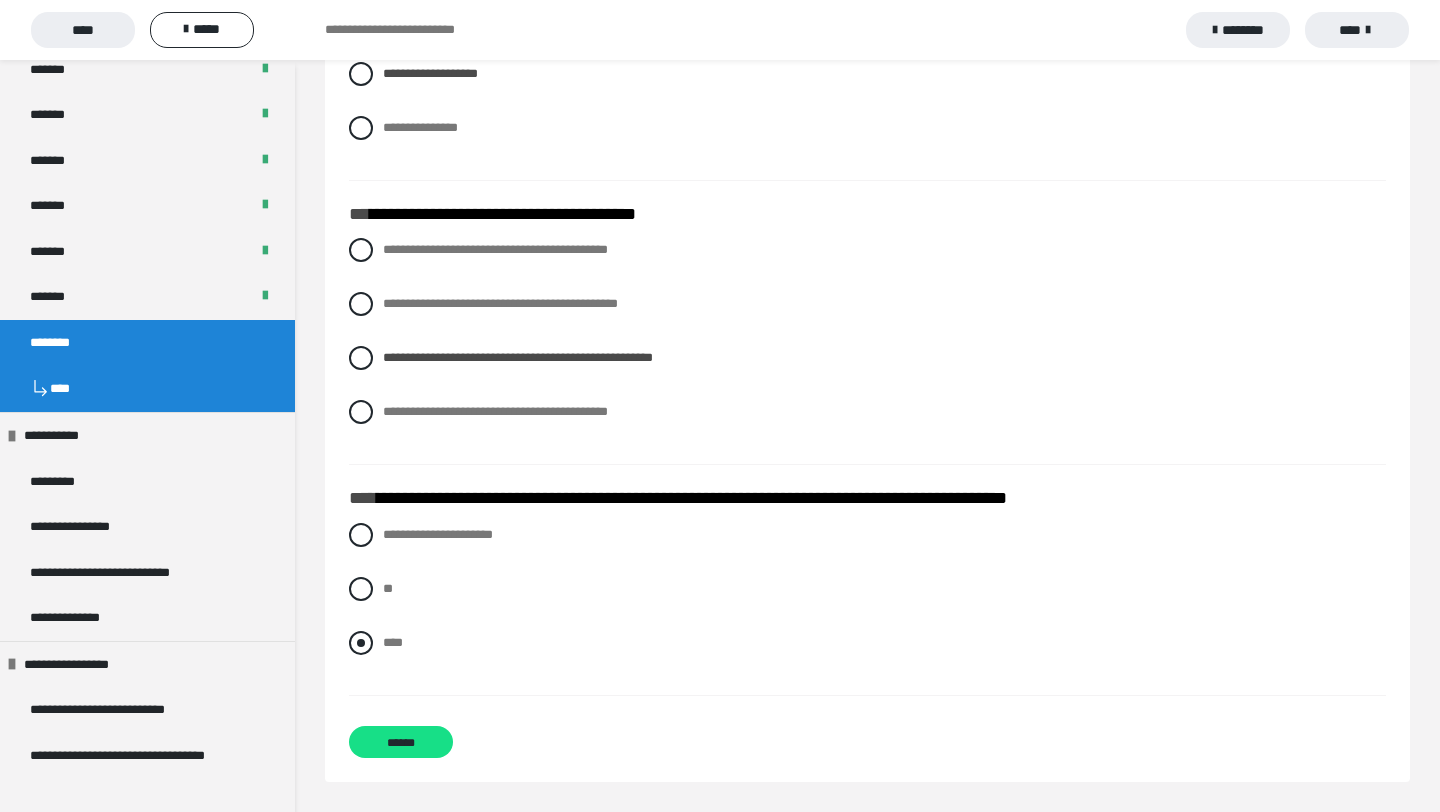 click on "****" at bounding box center (393, 642) 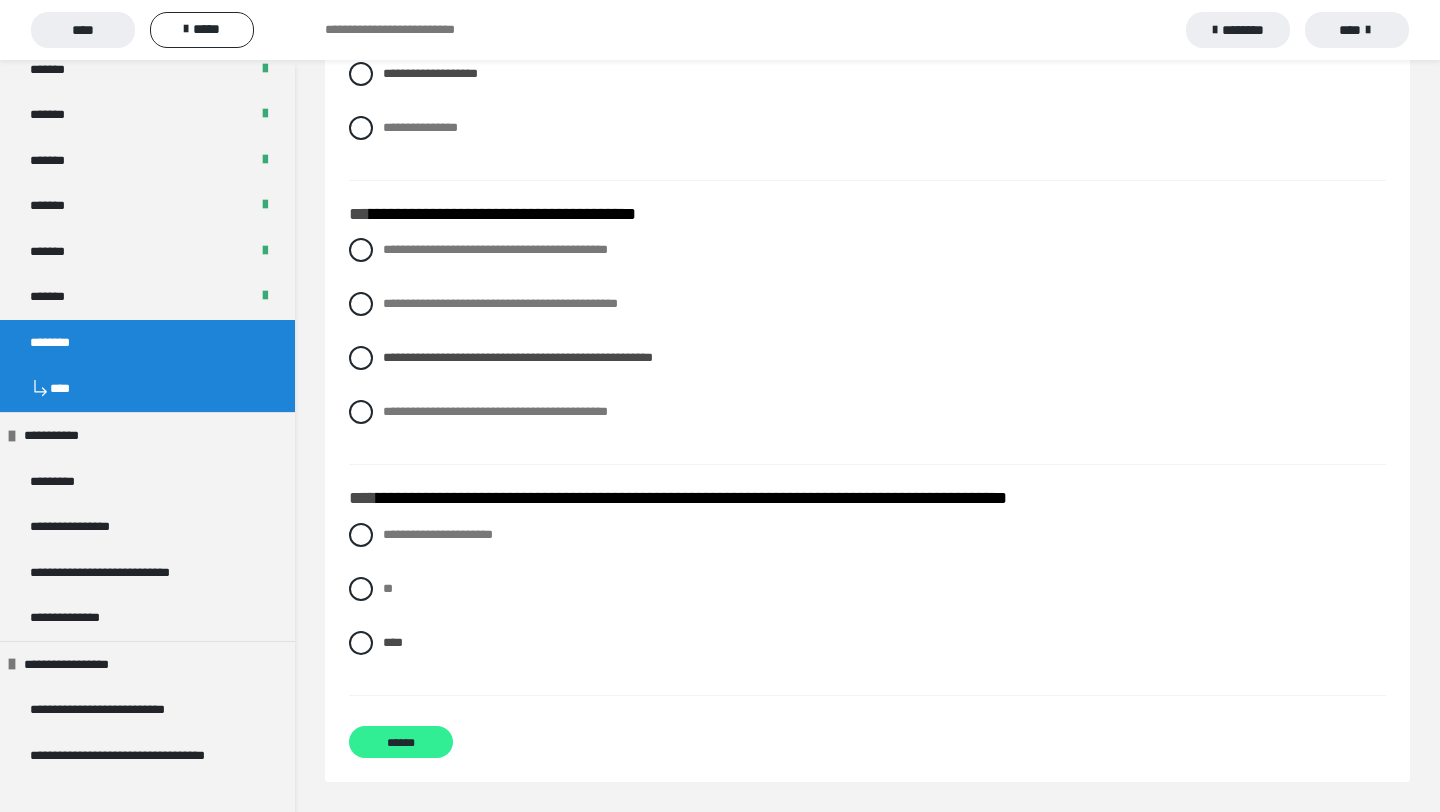 click on "******" at bounding box center [401, 742] 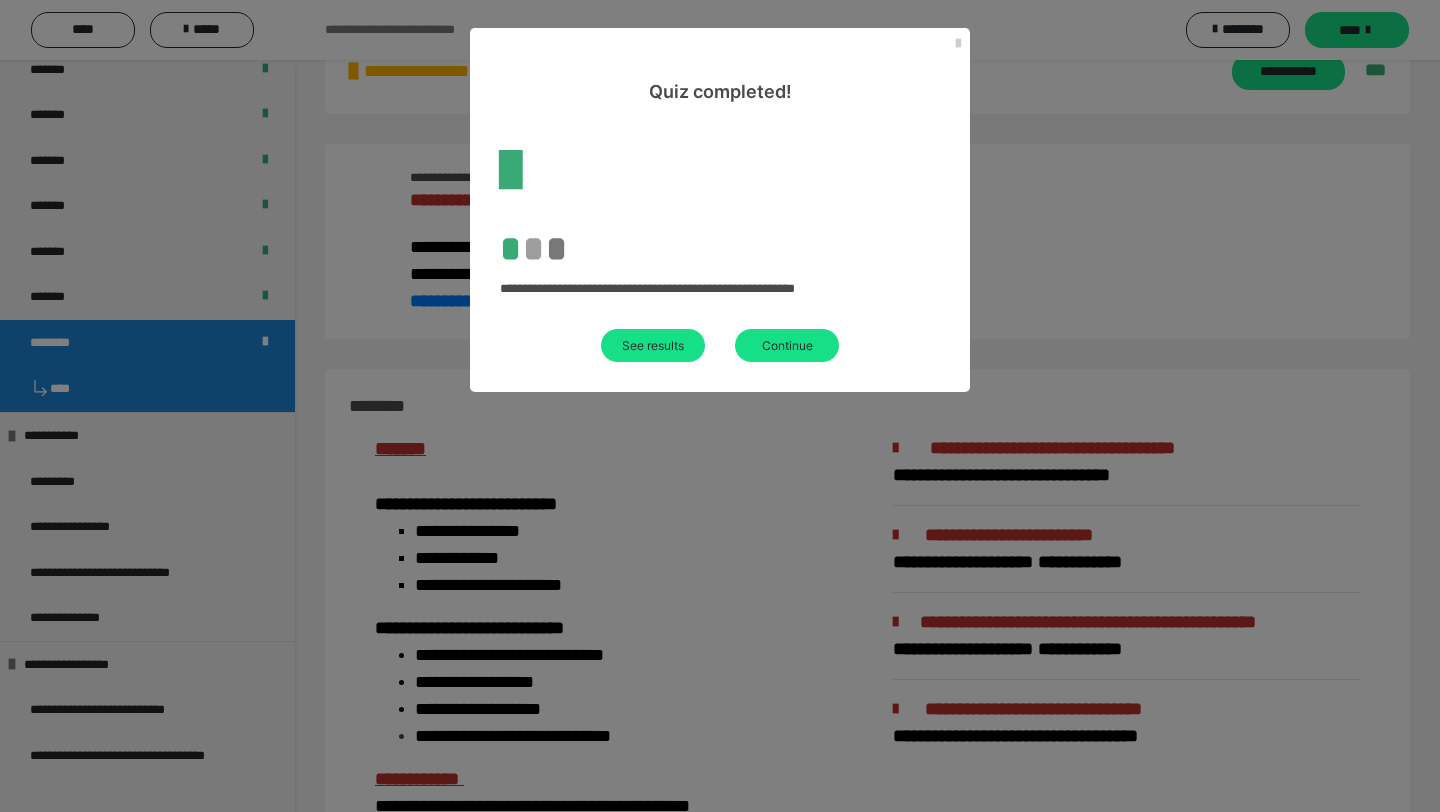 scroll, scrollTop: 2127, scrollLeft: 0, axis: vertical 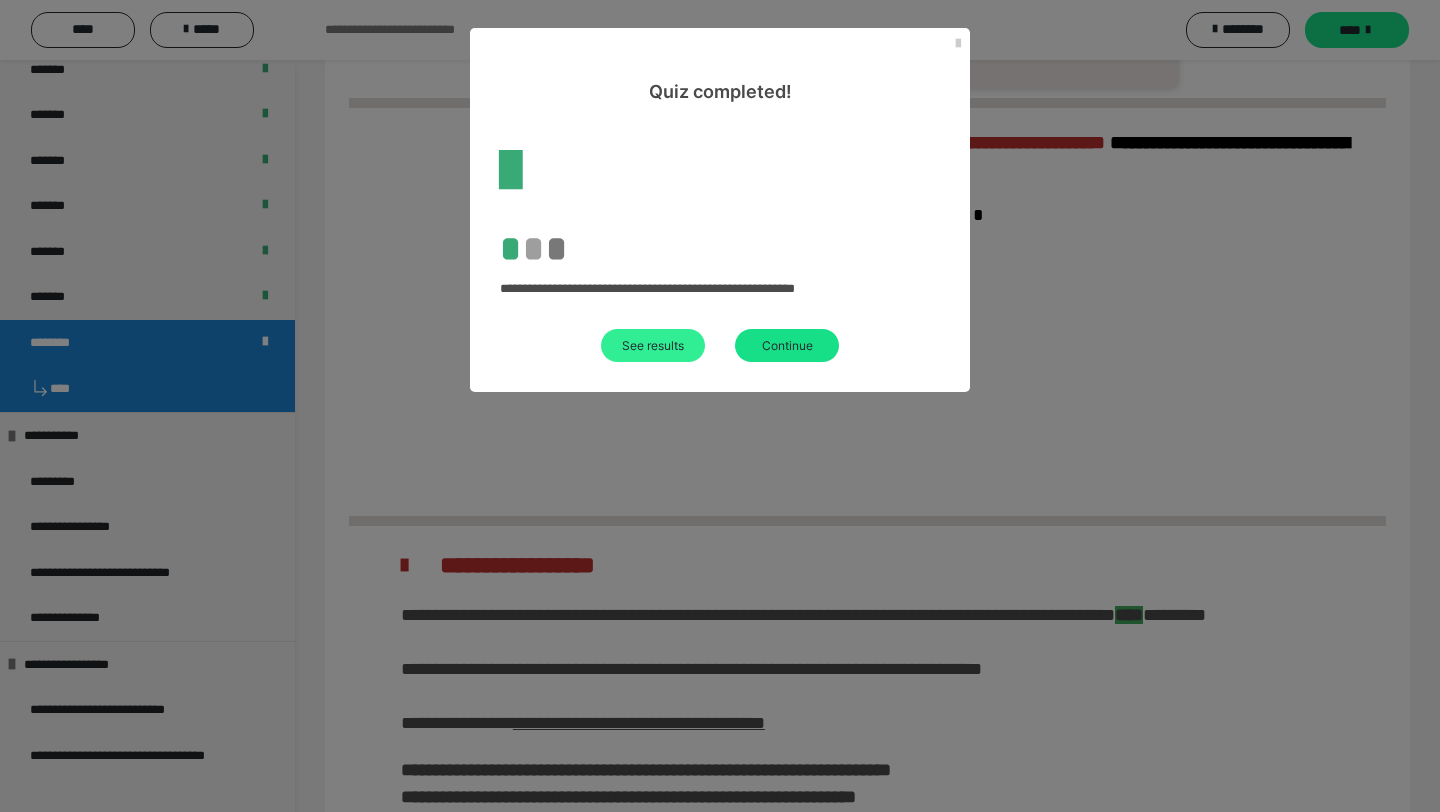 click on "See results" at bounding box center [653, 345] 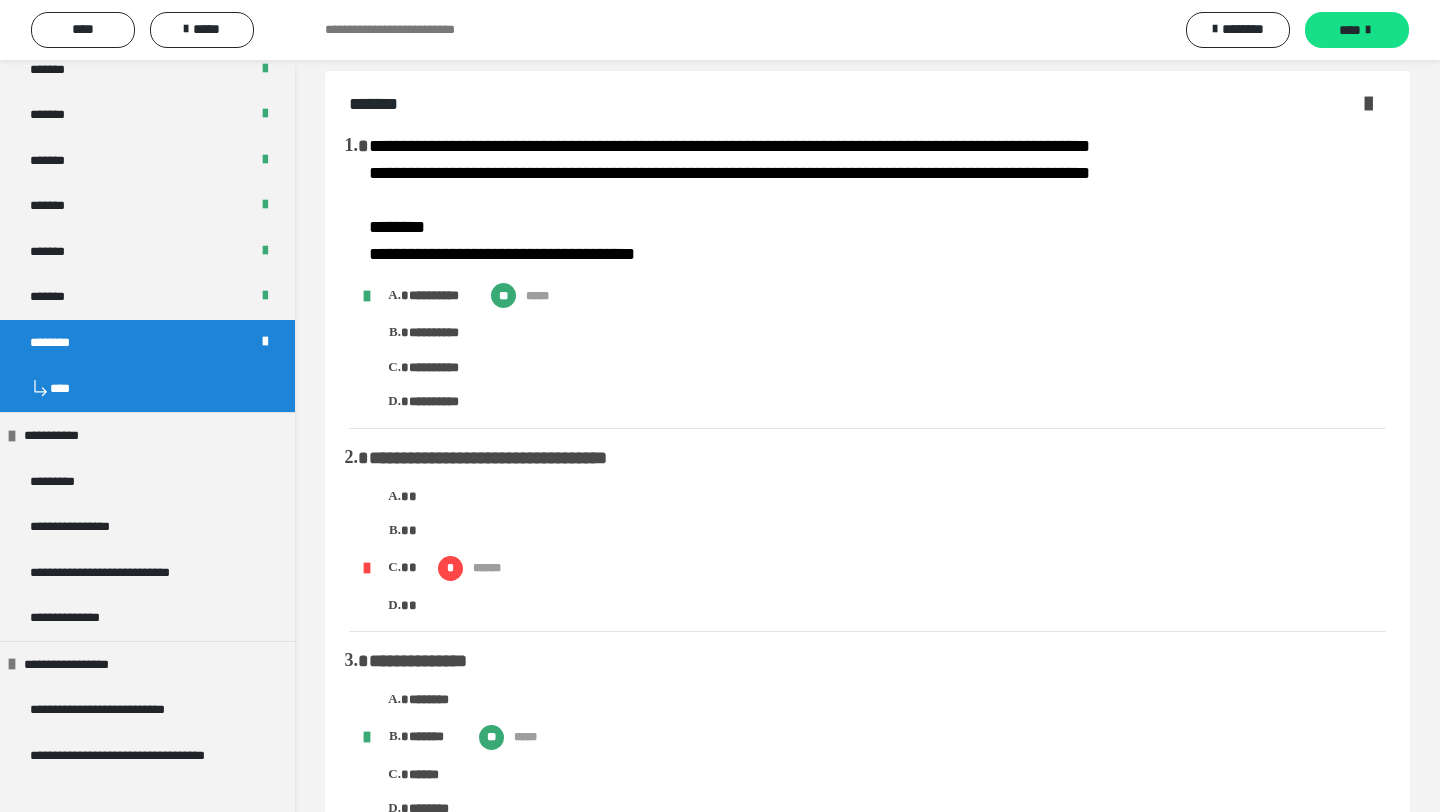 scroll, scrollTop: 8, scrollLeft: 0, axis: vertical 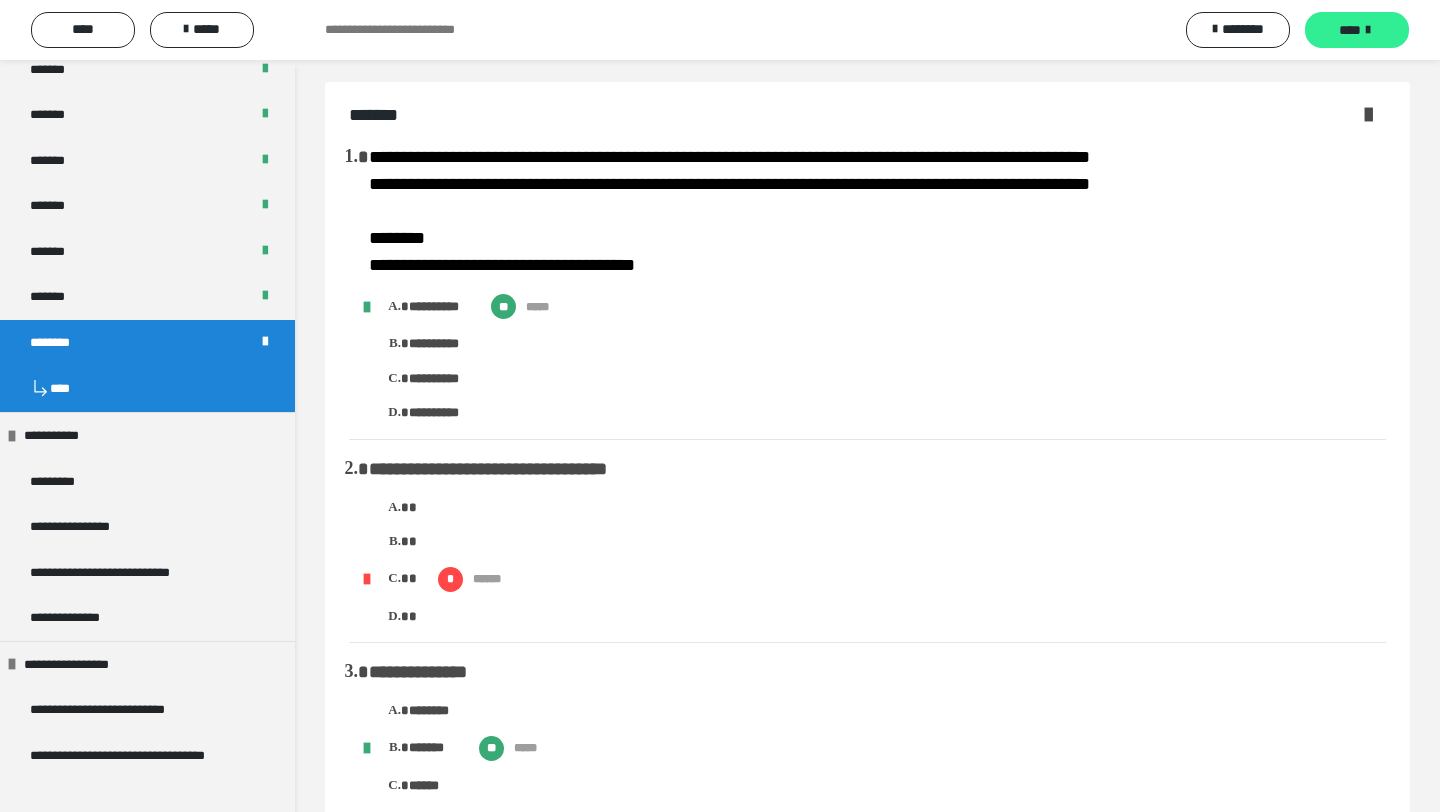click on "****" at bounding box center [1357, 30] 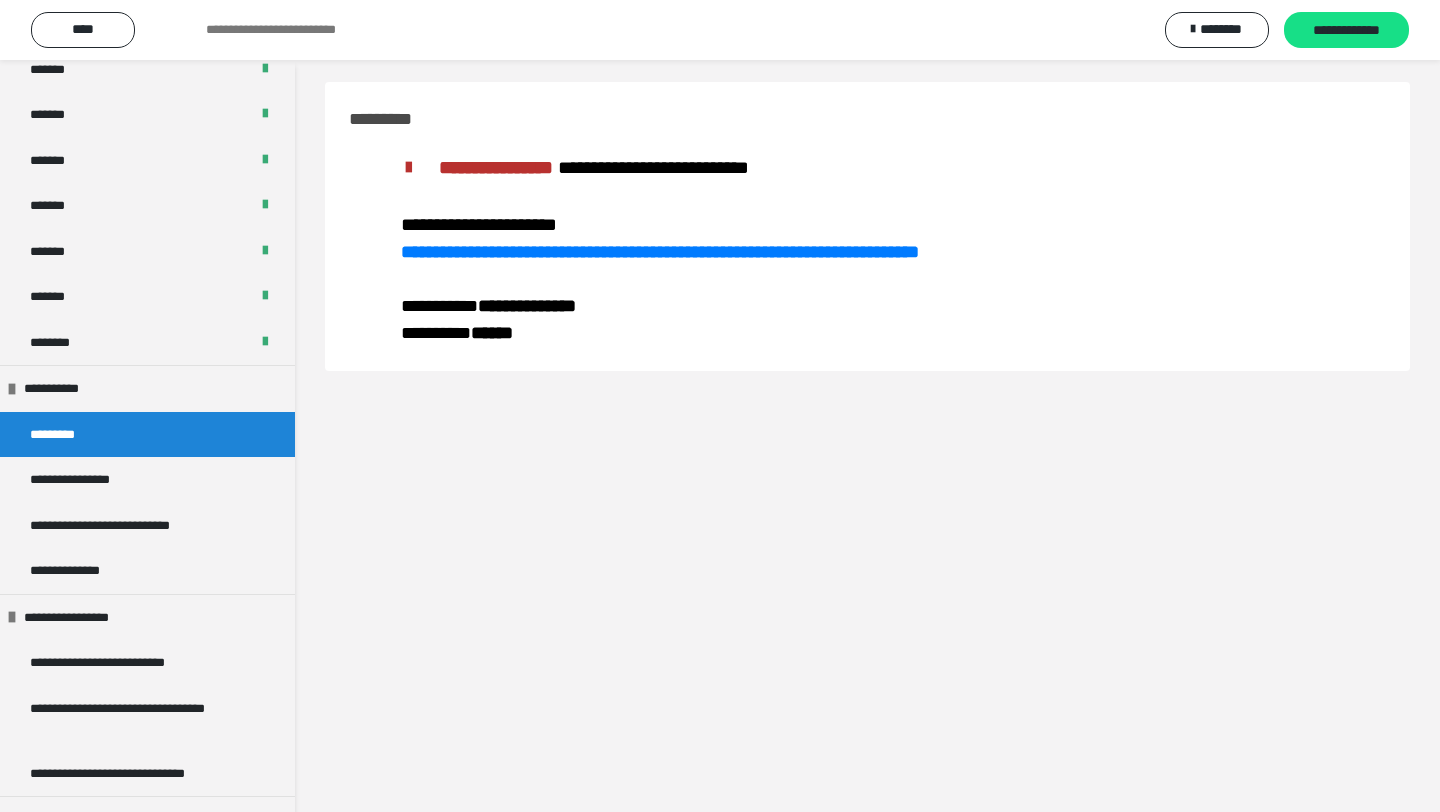 click on "**********" at bounding box center [1346, 31] 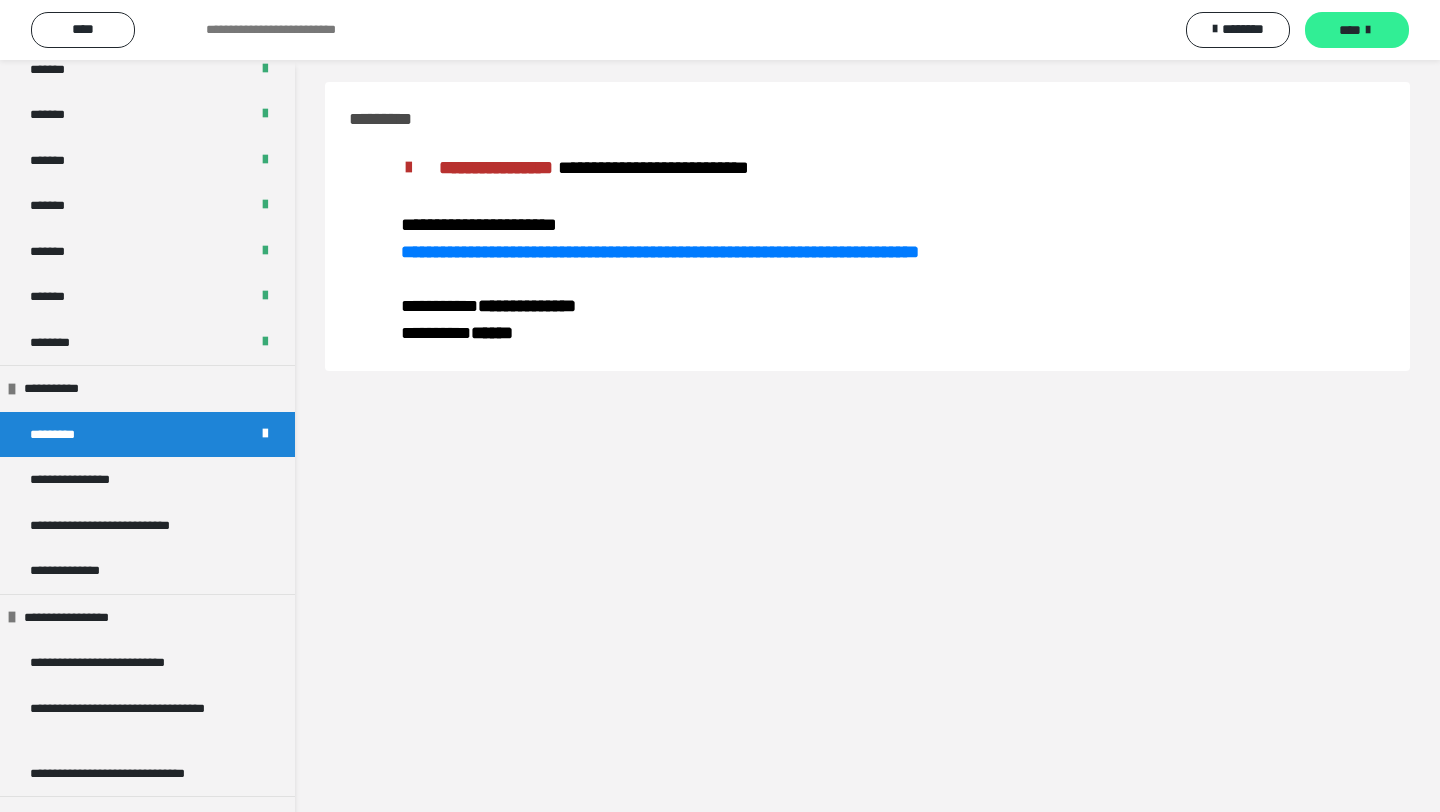 click on "****" at bounding box center [1350, 30] 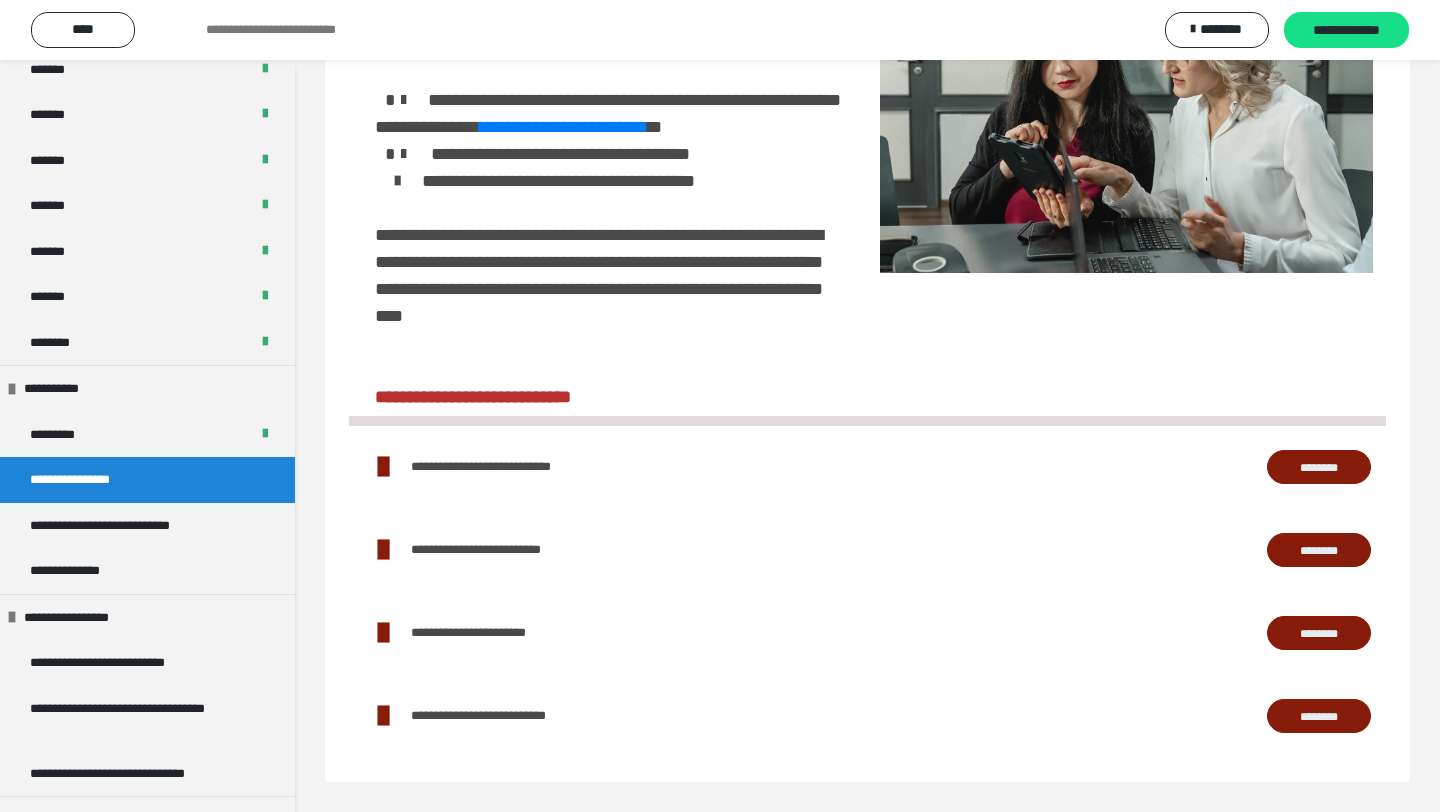 scroll, scrollTop: 420, scrollLeft: 0, axis: vertical 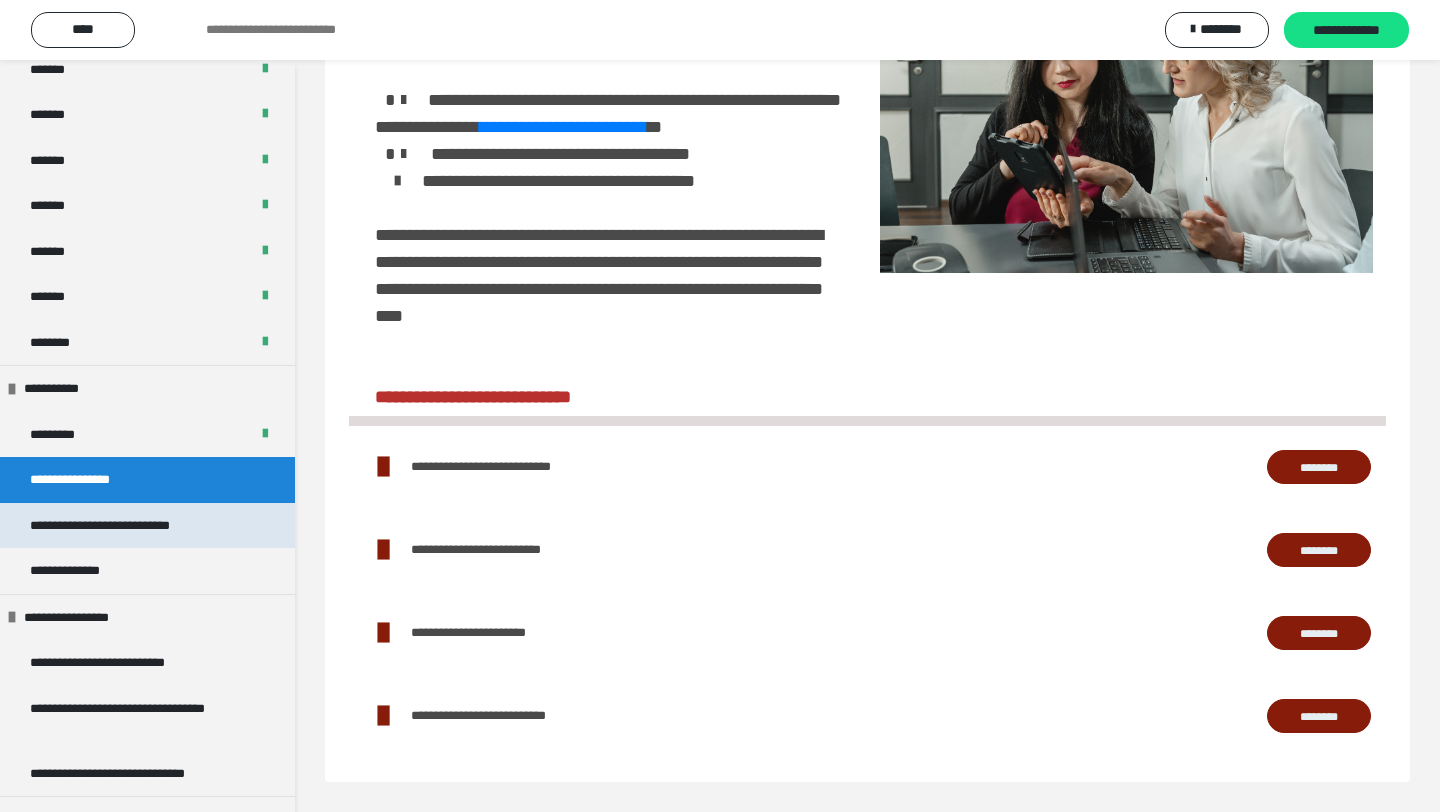 click on "**********" at bounding box center [128, 526] 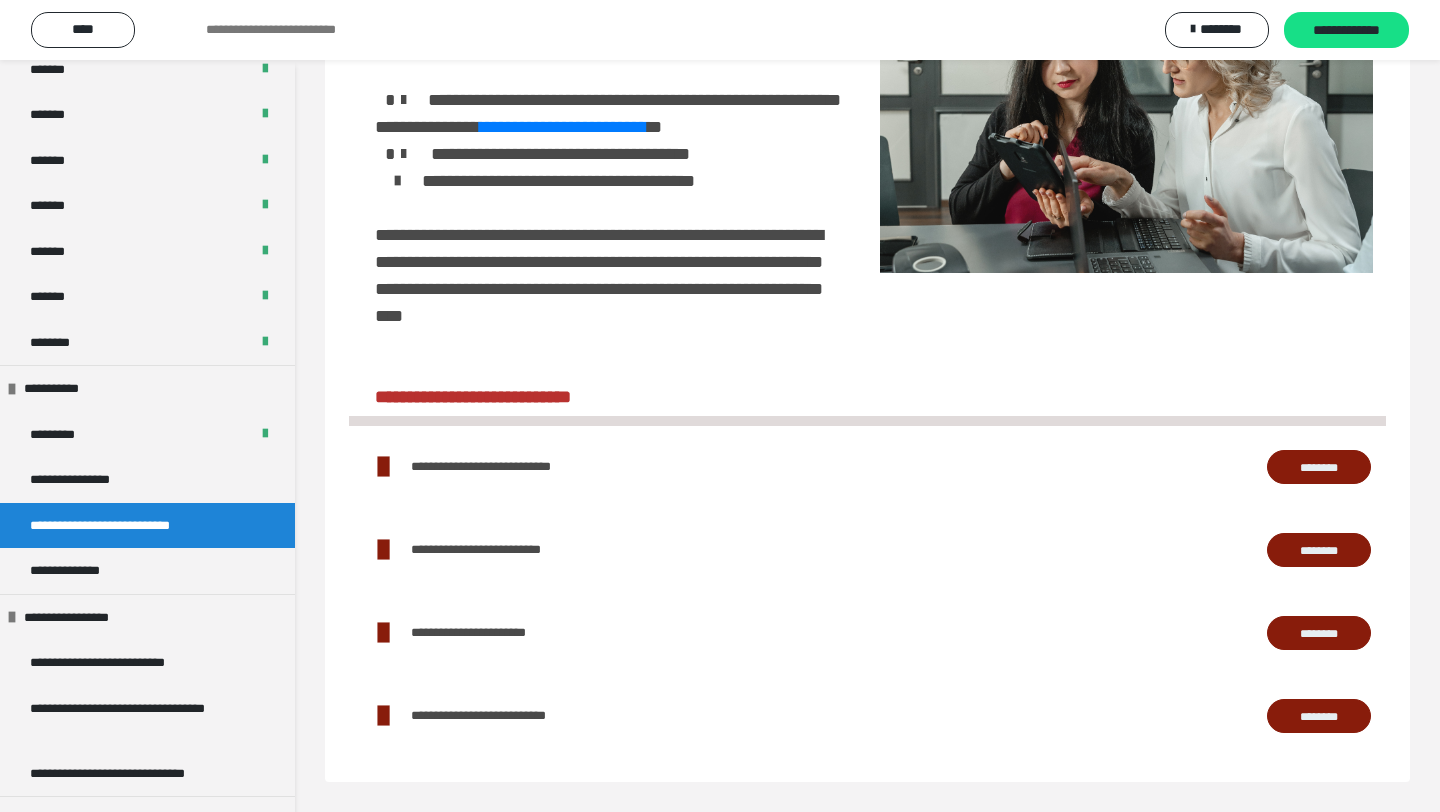 scroll, scrollTop: 60, scrollLeft: 0, axis: vertical 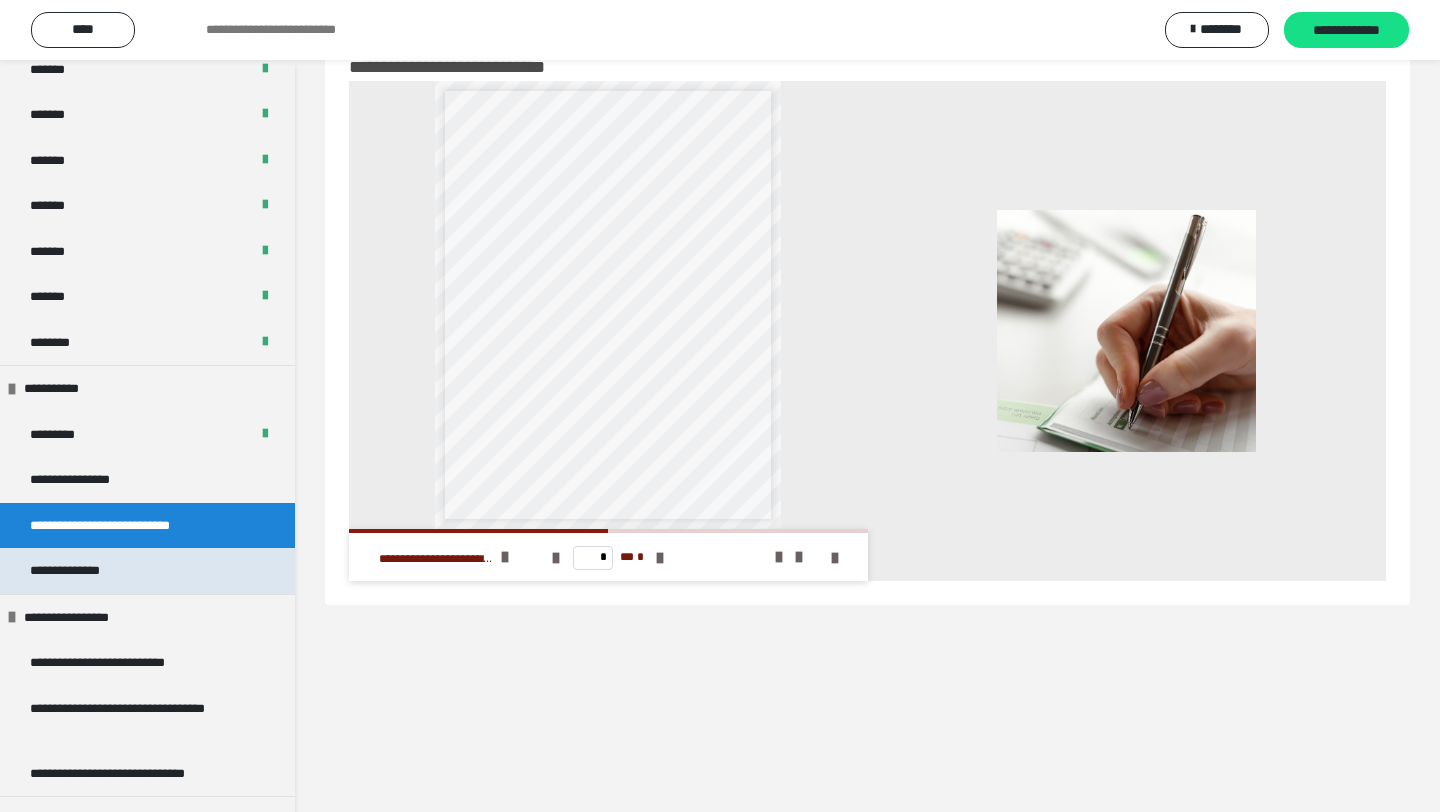 click on "**********" at bounding box center (147, 571) 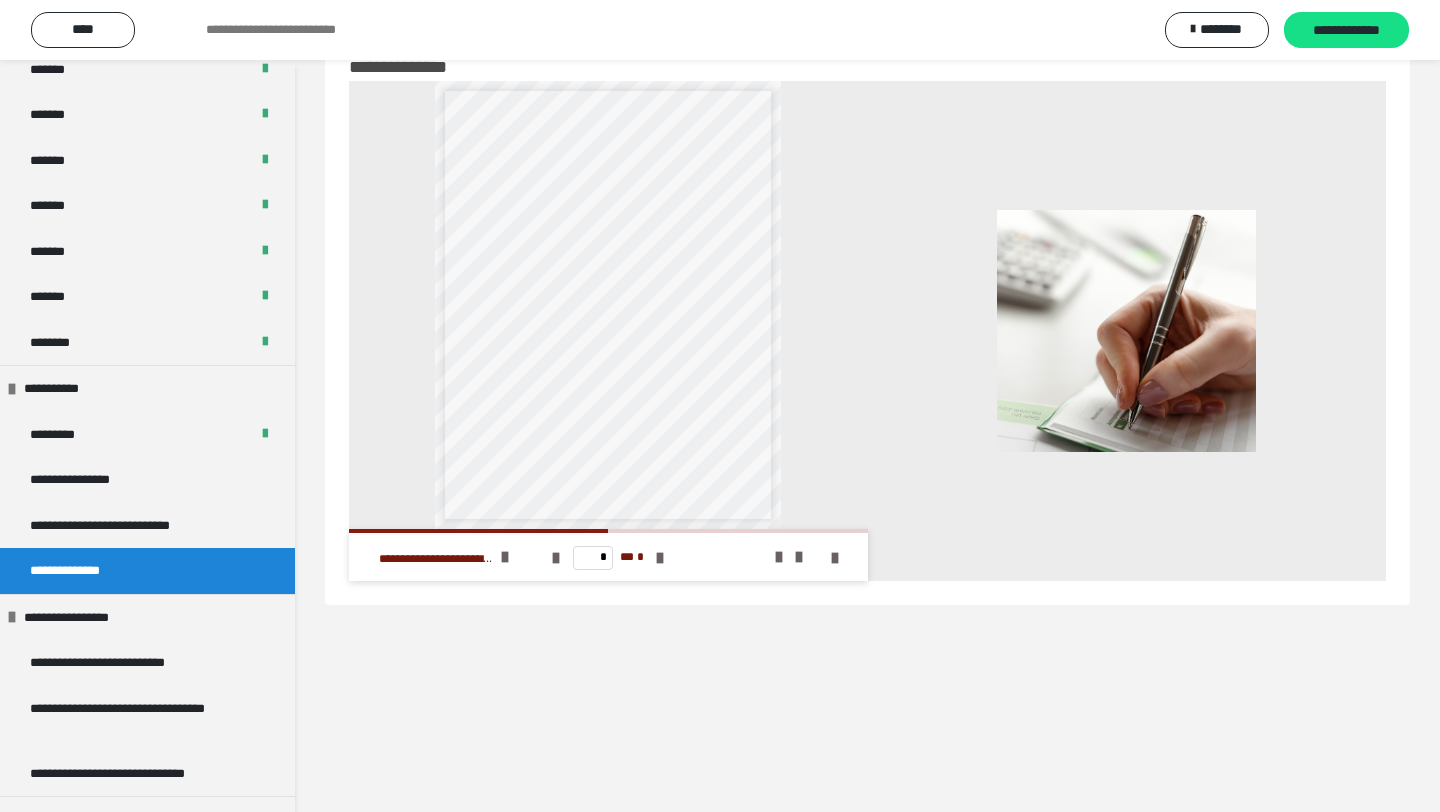 scroll, scrollTop: 66, scrollLeft: 0, axis: vertical 